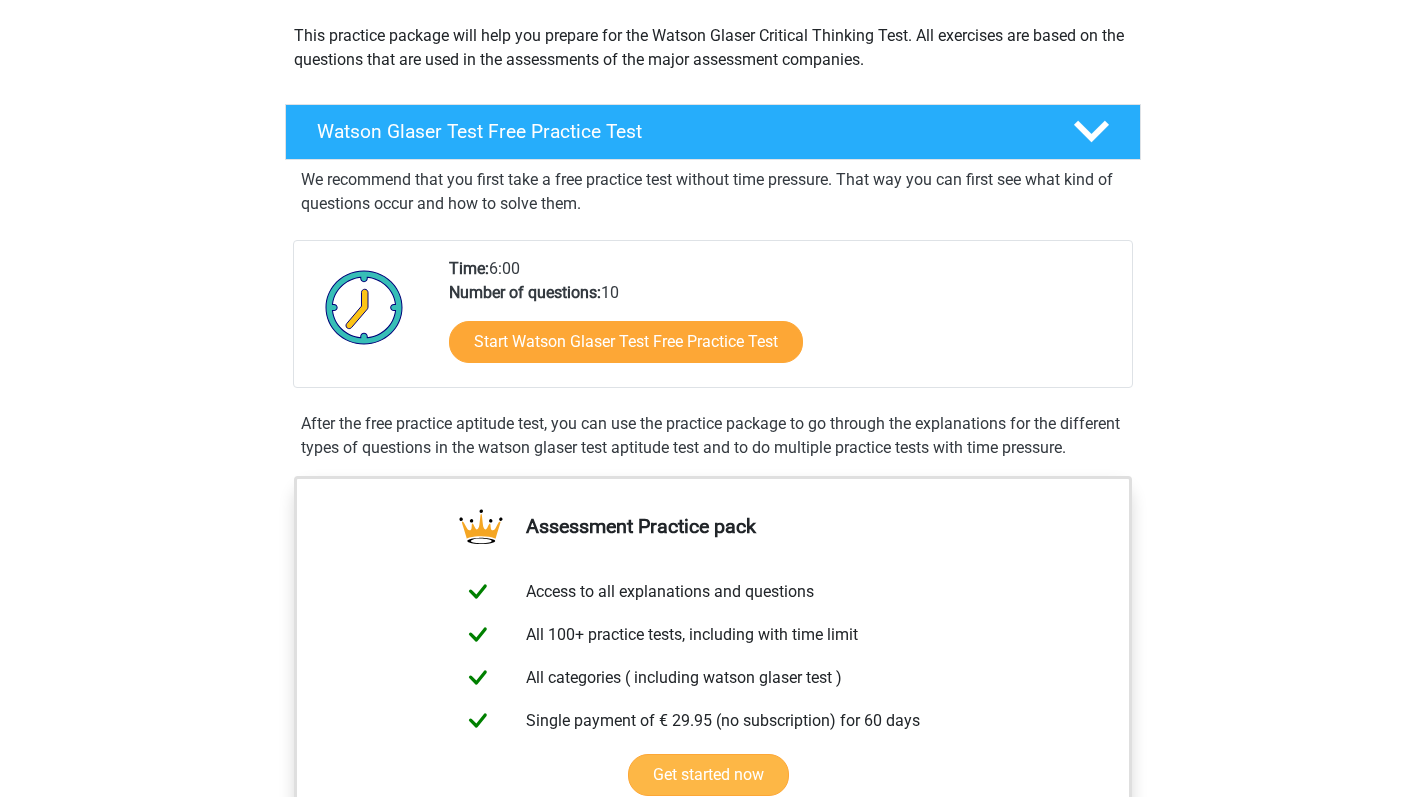 scroll, scrollTop: 206, scrollLeft: 0, axis: vertical 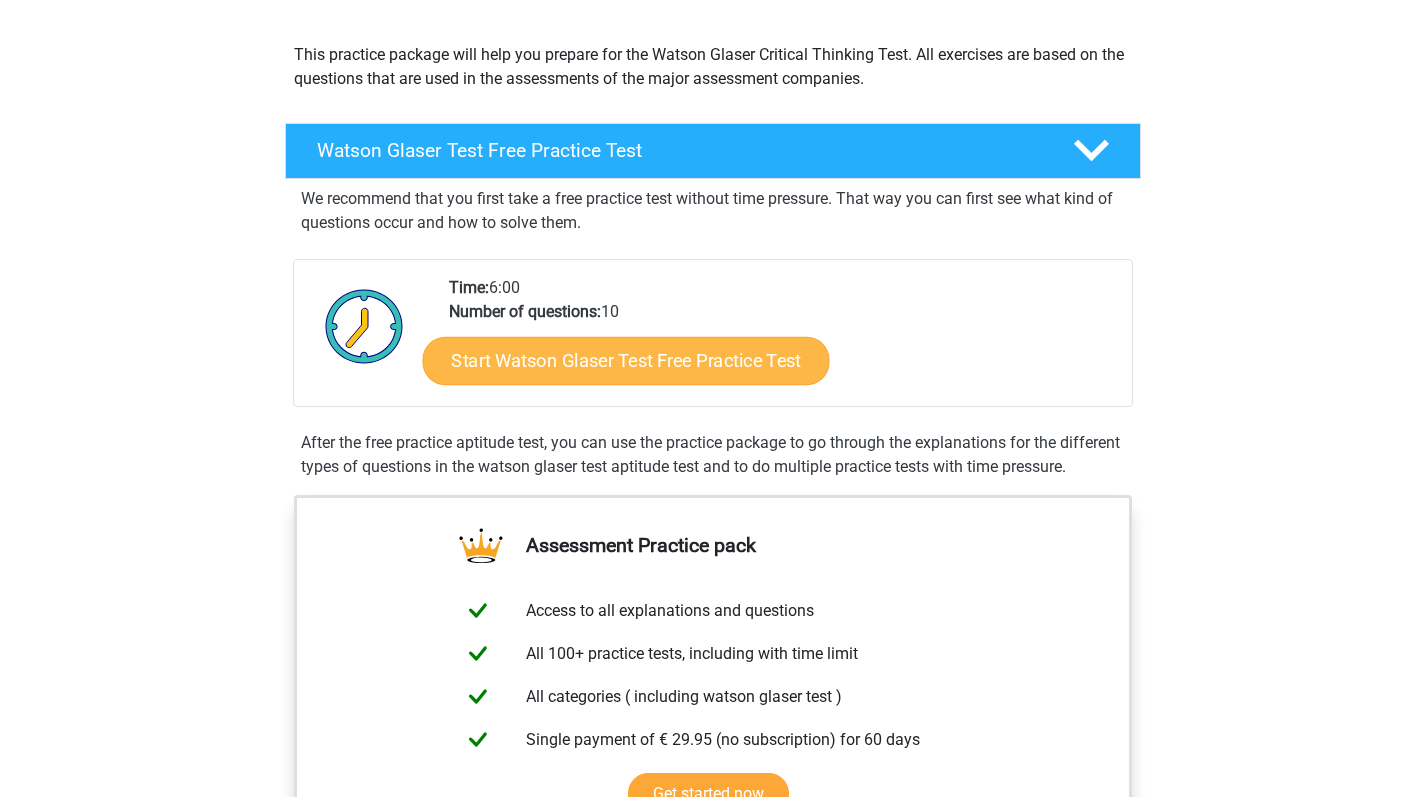 click on "Start Watson Glaser Test
Free Practice Test" at bounding box center (625, 361) 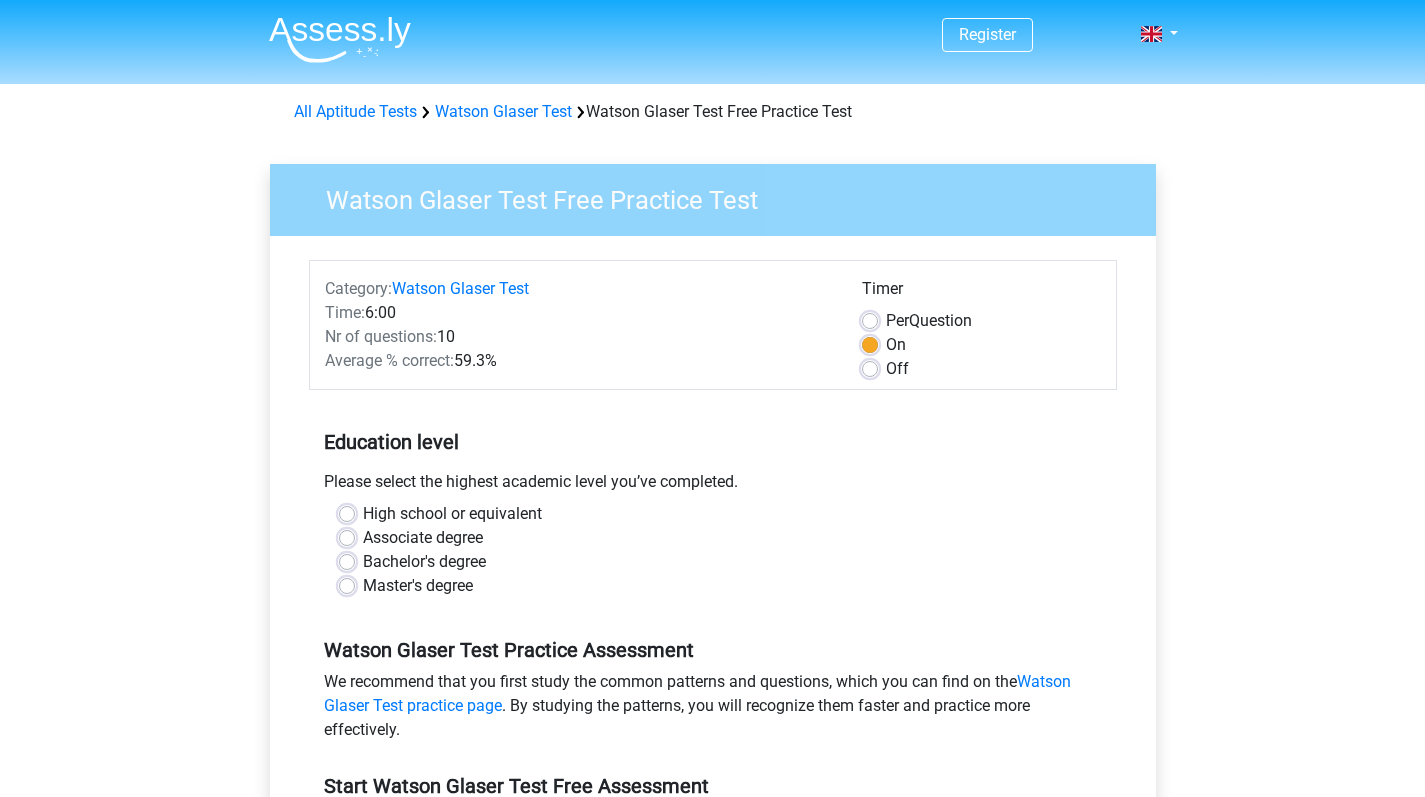 scroll, scrollTop: 0, scrollLeft: 0, axis: both 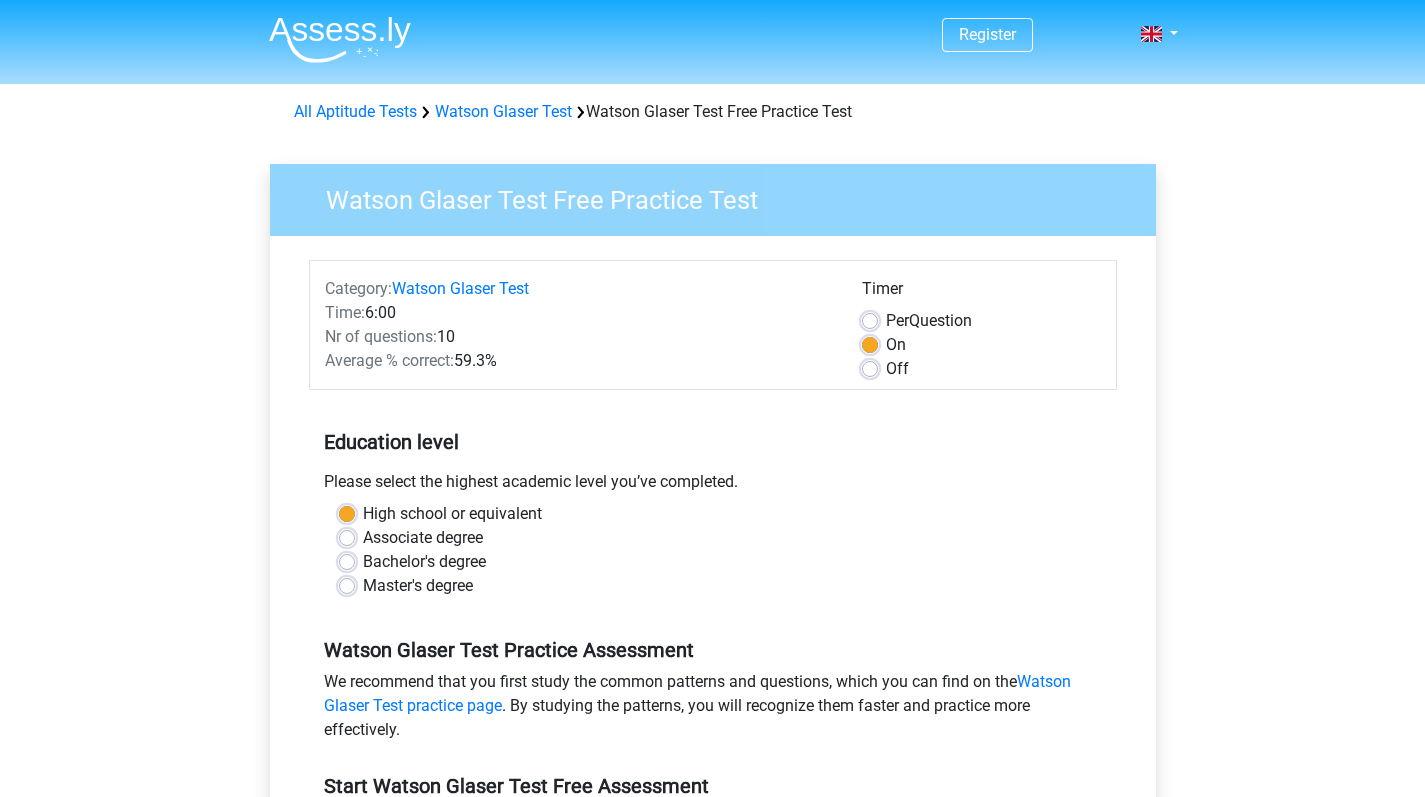 click on "Bachelor's degree" at bounding box center (424, 562) 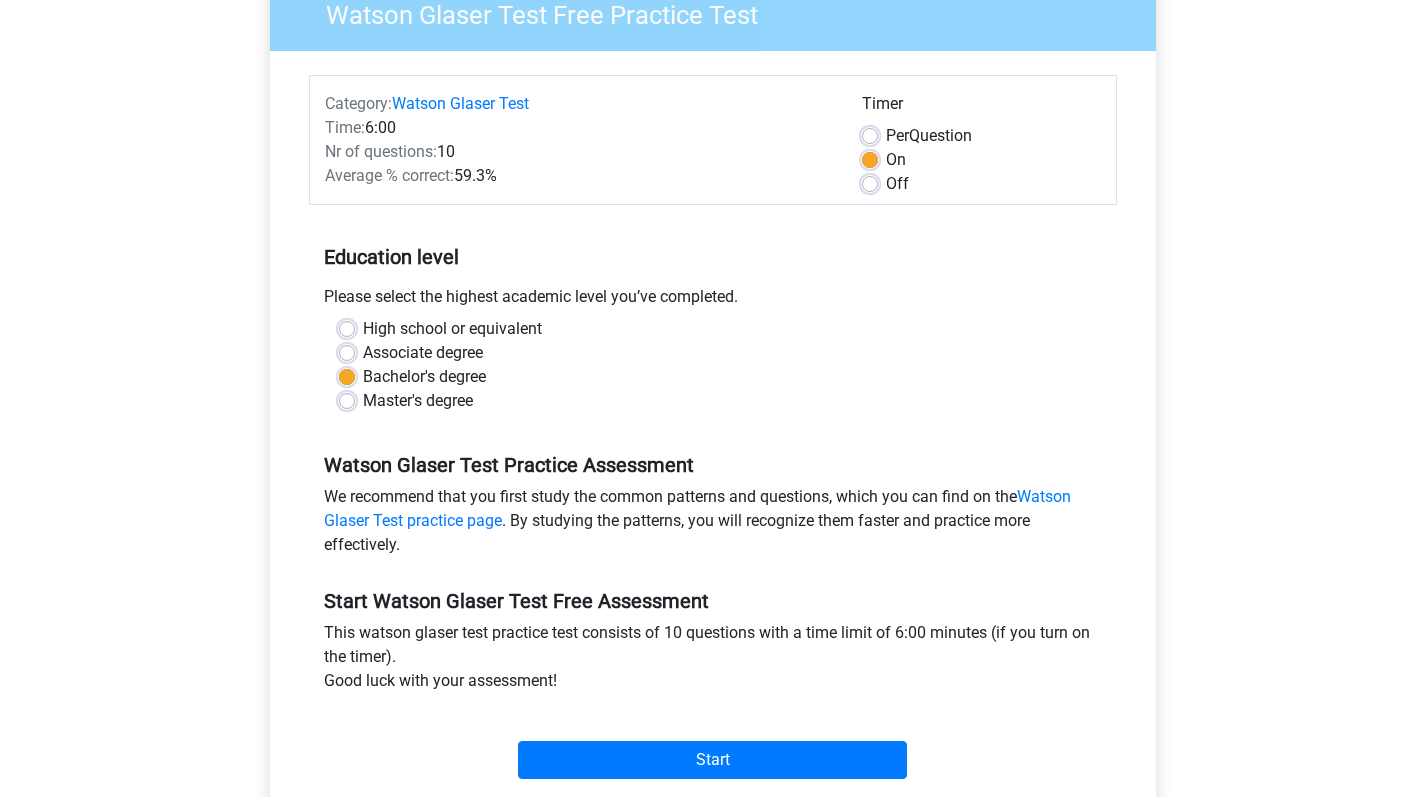 scroll, scrollTop: 312, scrollLeft: 0, axis: vertical 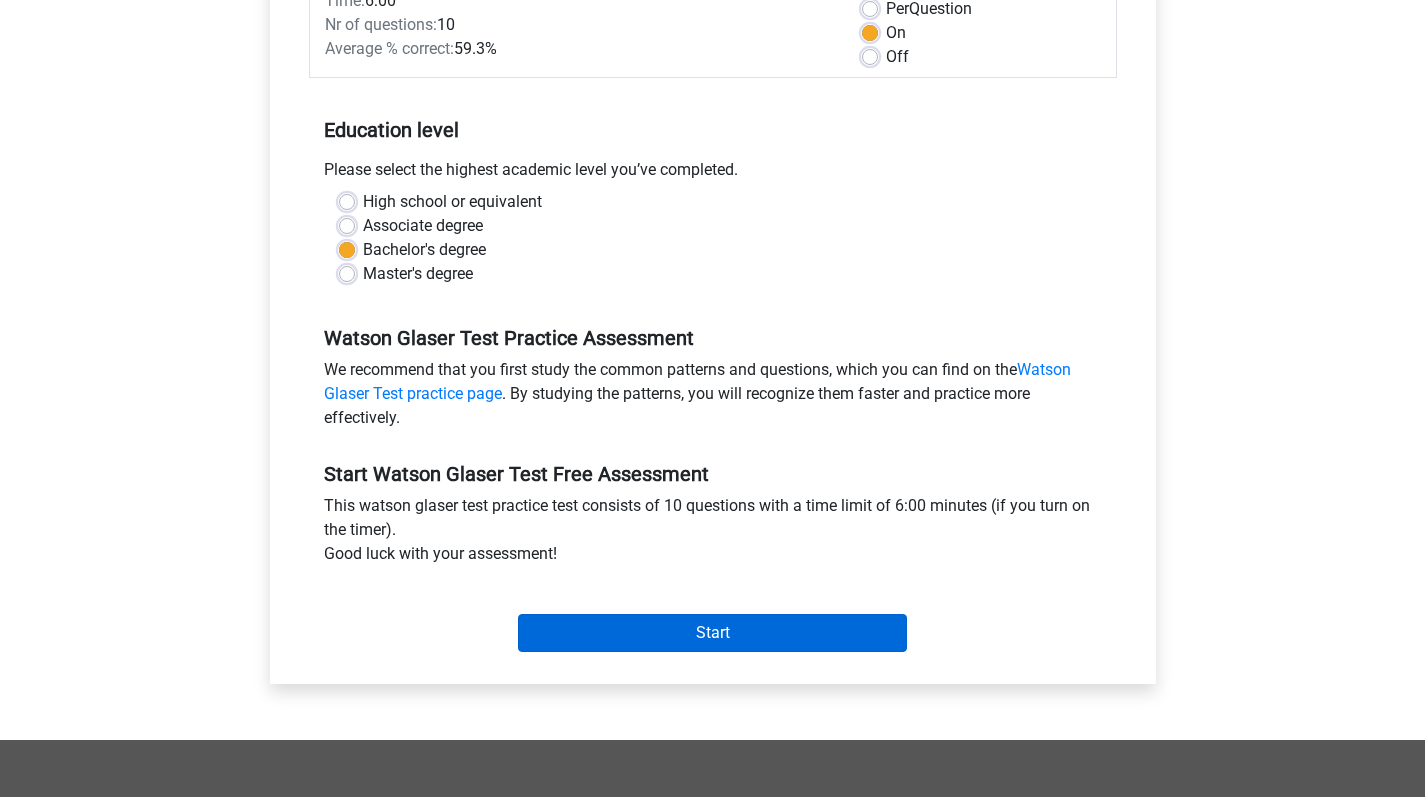 click on "Start" at bounding box center [712, 633] 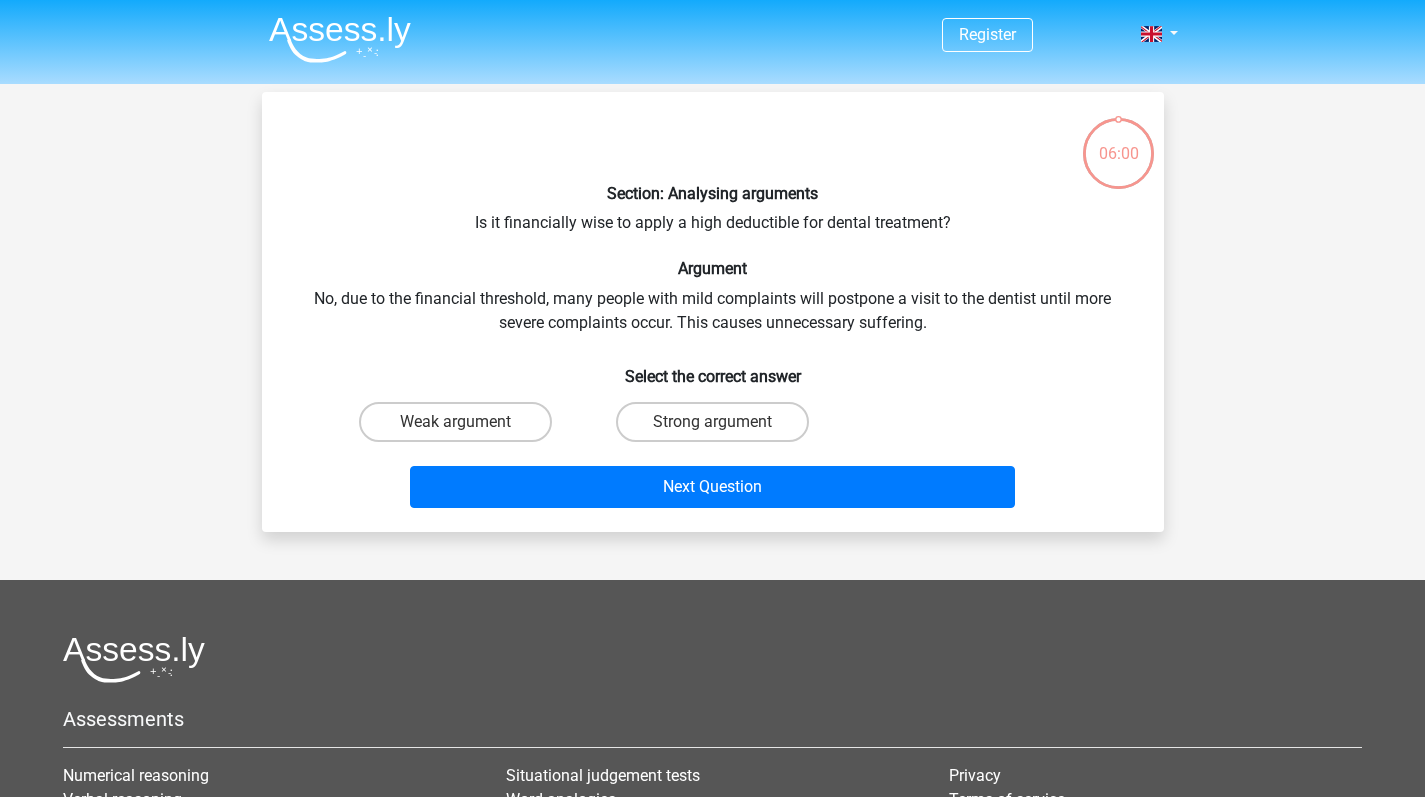 scroll, scrollTop: 0, scrollLeft: 0, axis: both 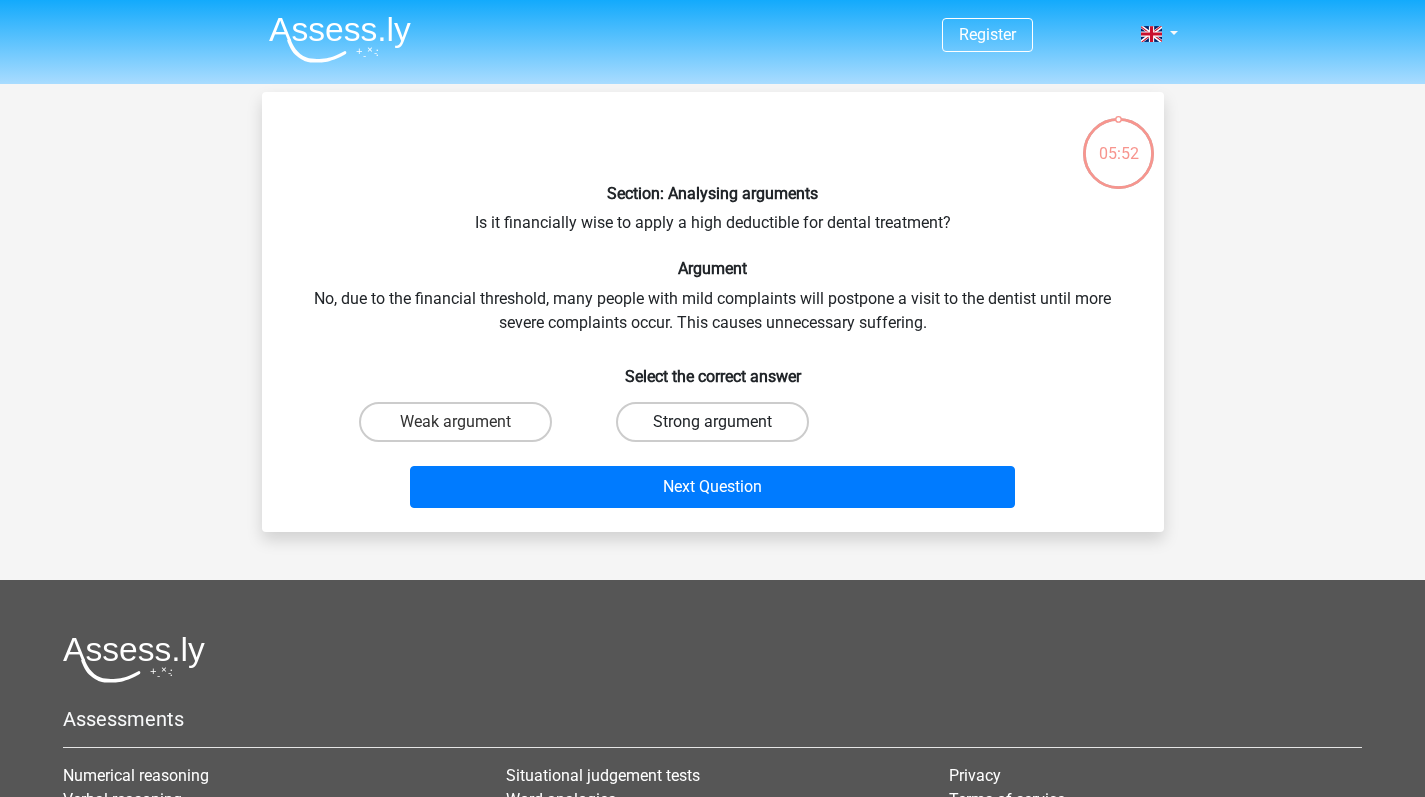 click on "Strong argument" at bounding box center [712, 422] 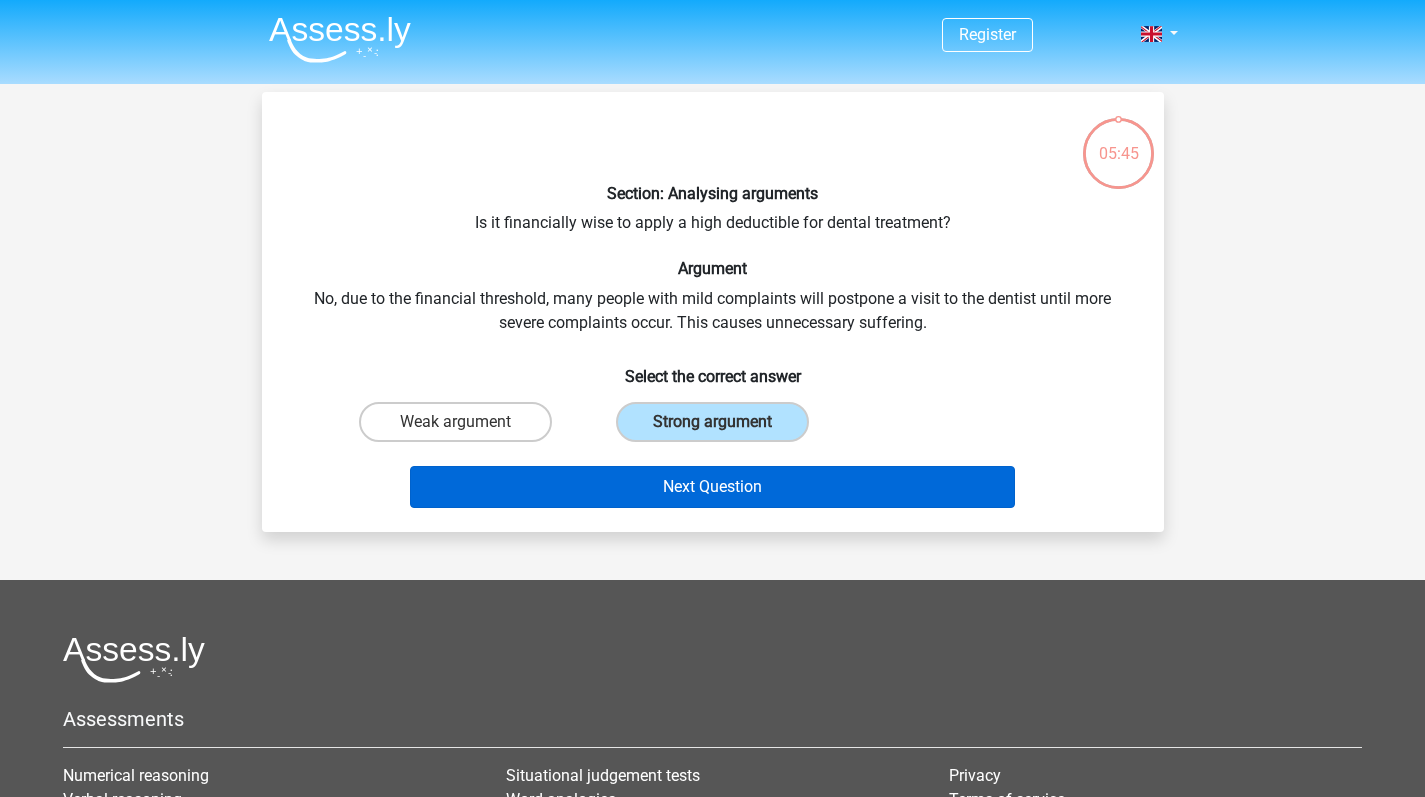 click on "Next Question" at bounding box center (712, 487) 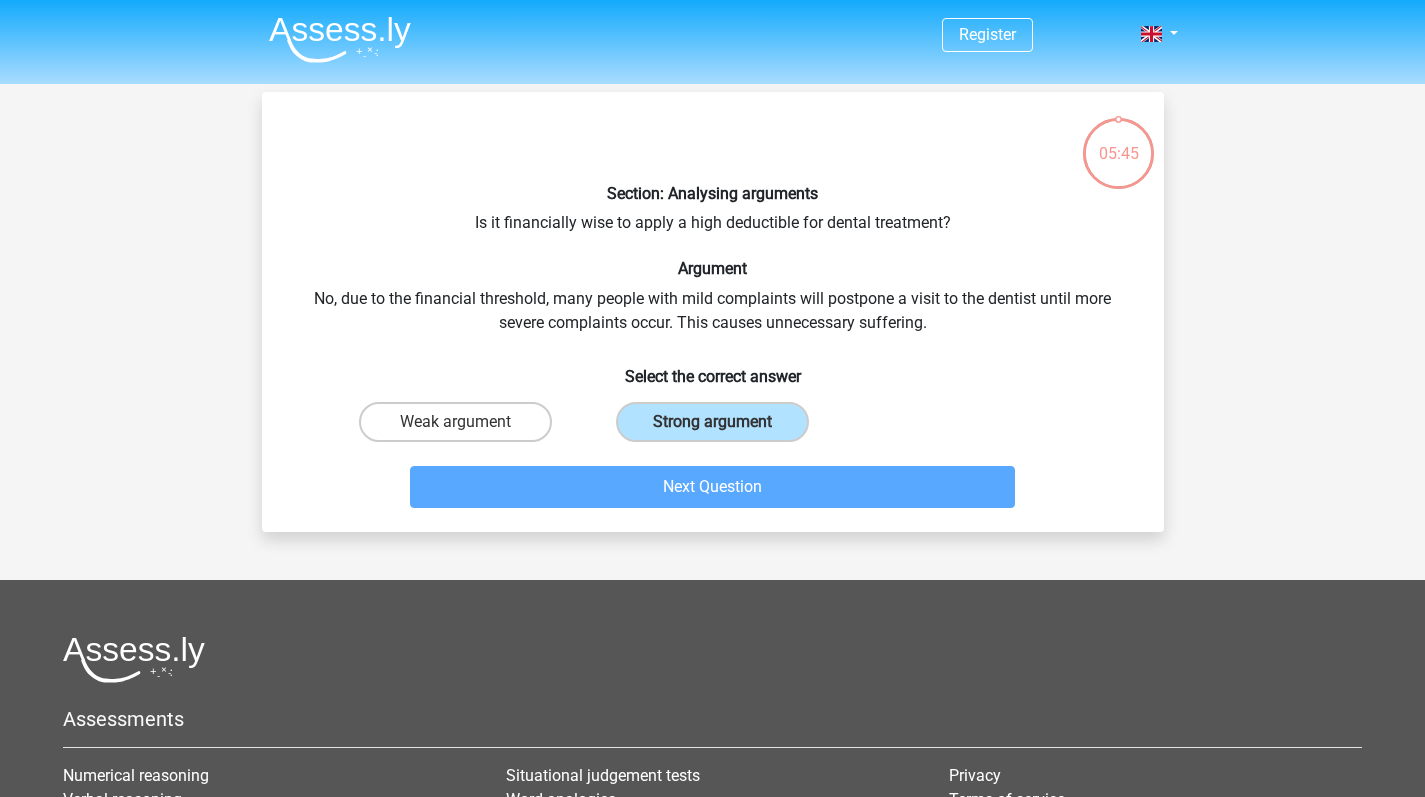 scroll, scrollTop: 92, scrollLeft: 0, axis: vertical 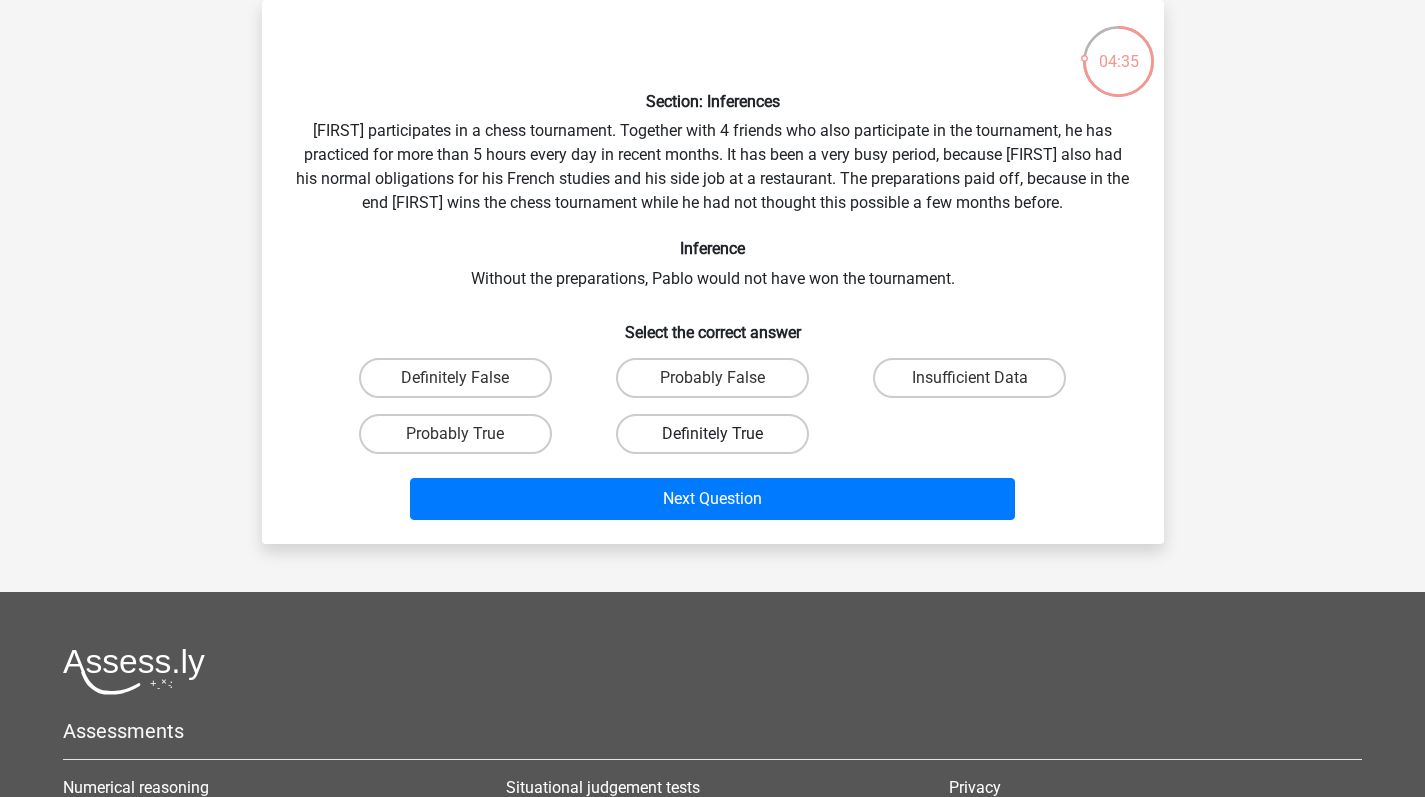 click on "Definitely True" at bounding box center (712, 434) 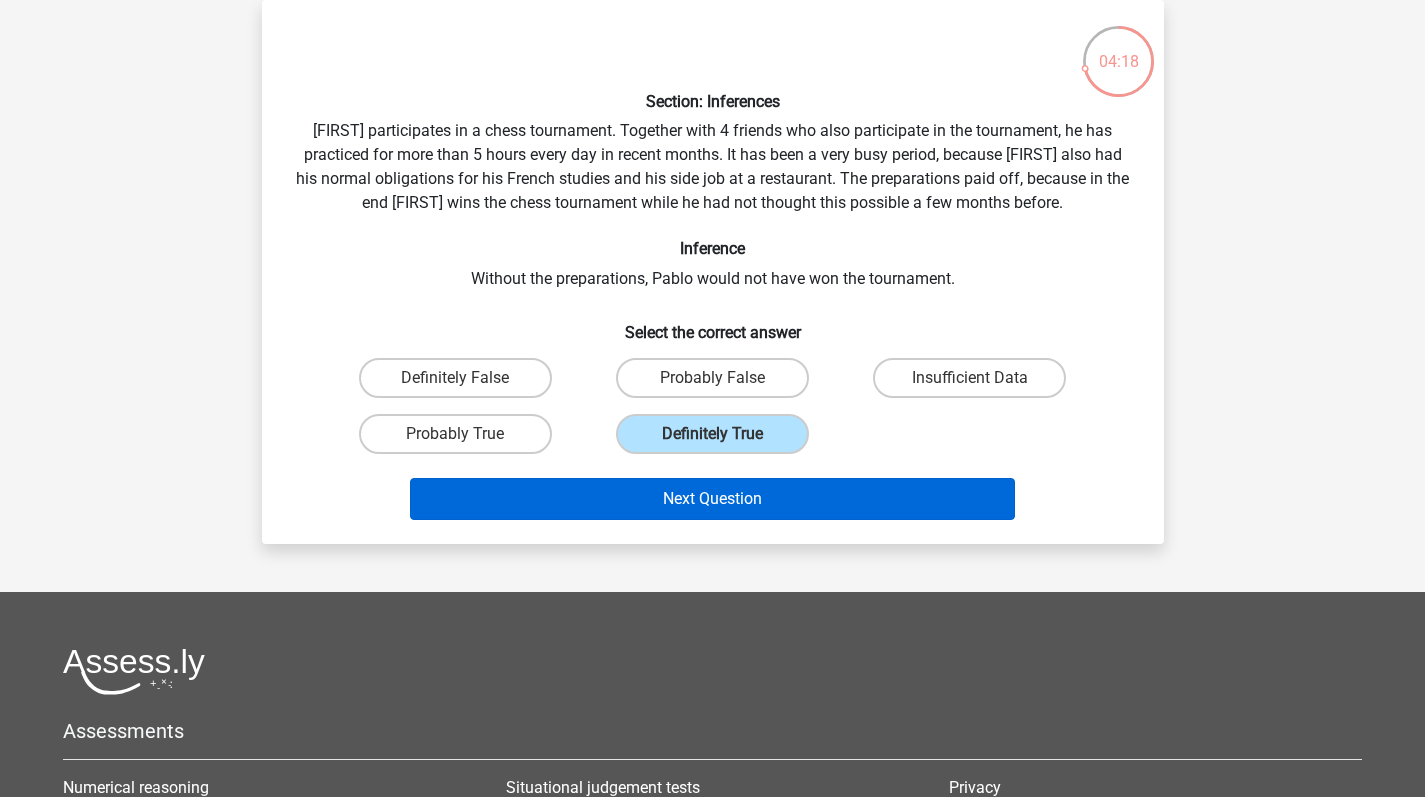 click on "Next Question" at bounding box center (712, 499) 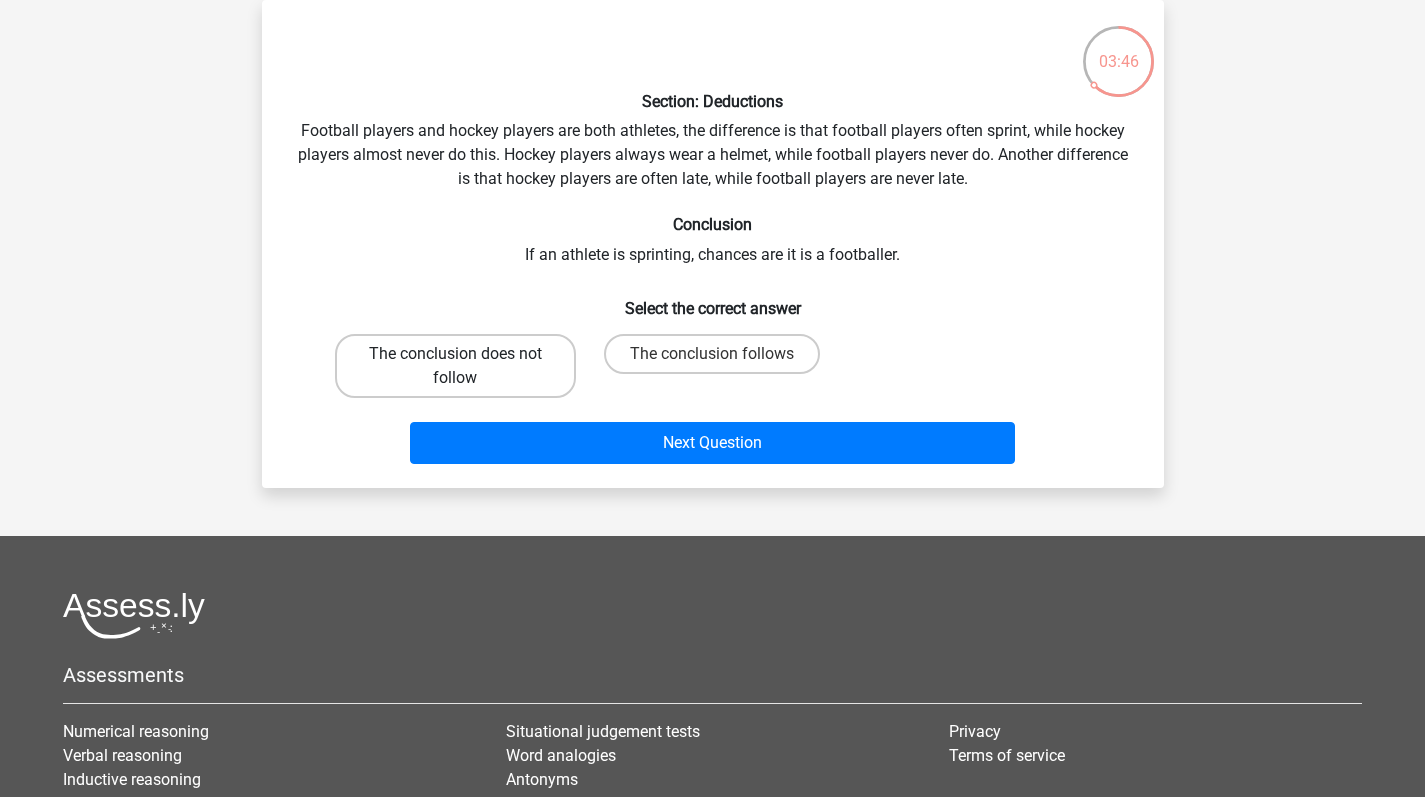 click on "The conclusion does not follow" at bounding box center [455, 366] 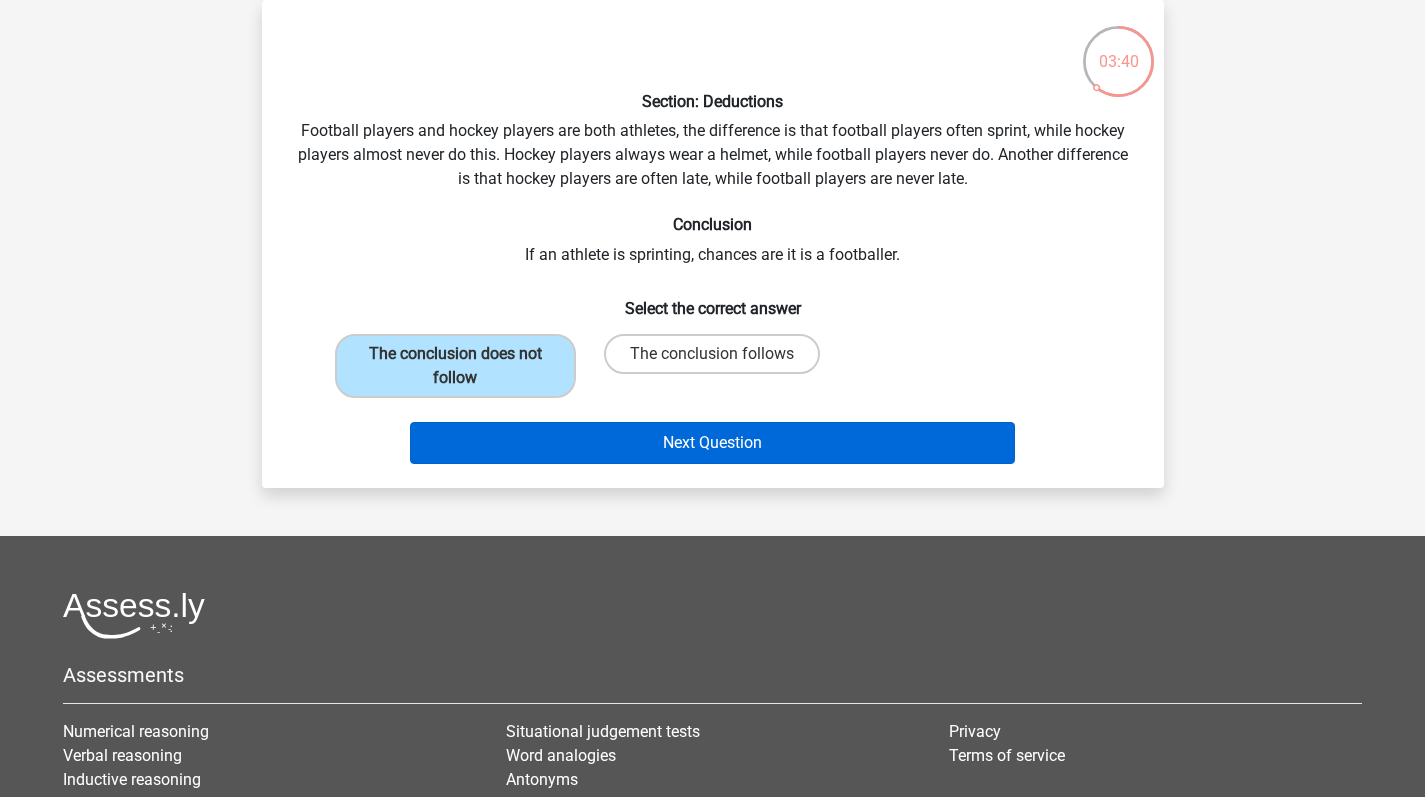 click on "Next Question" at bounding box center (712, 443) 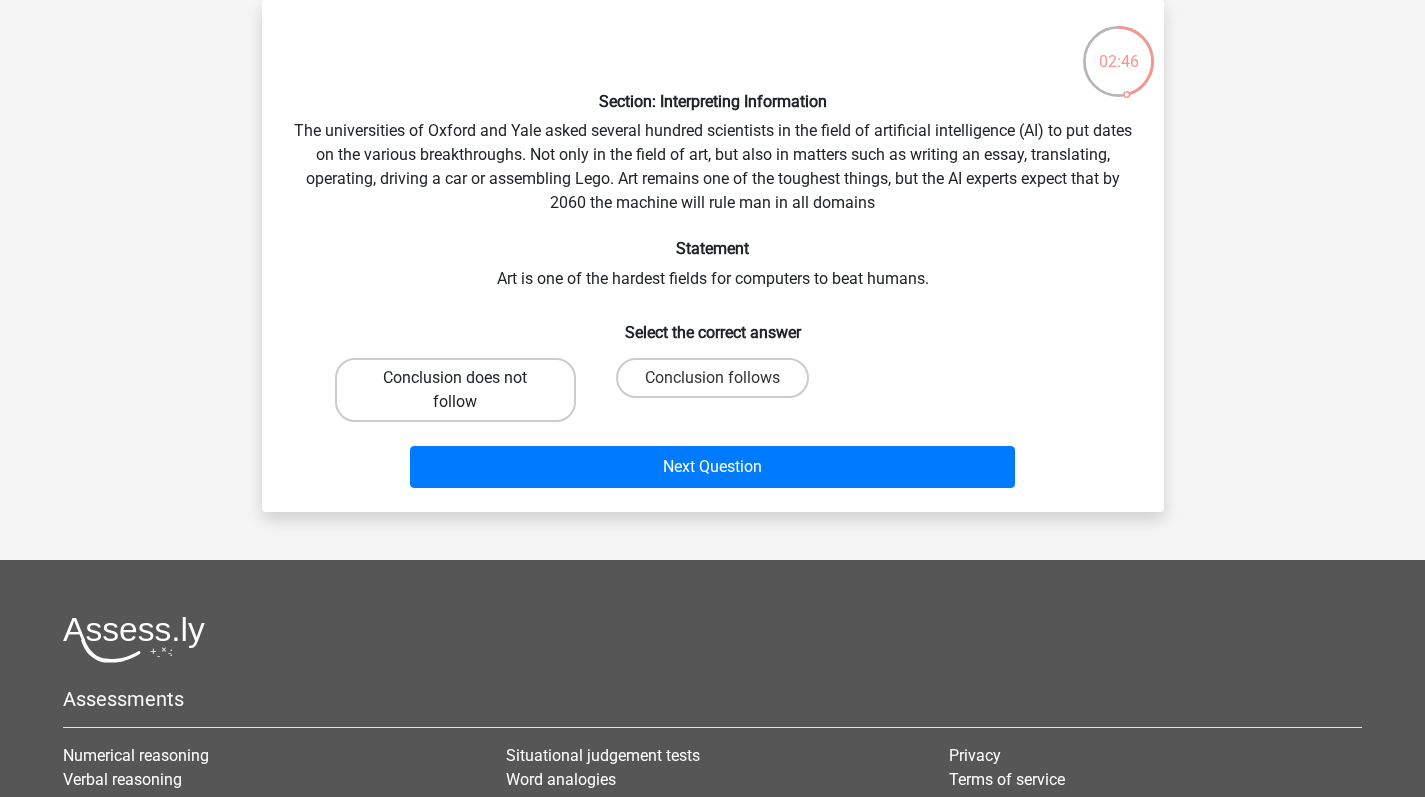 click on "Conclusion does not follow" at bounding box center (455, 390) 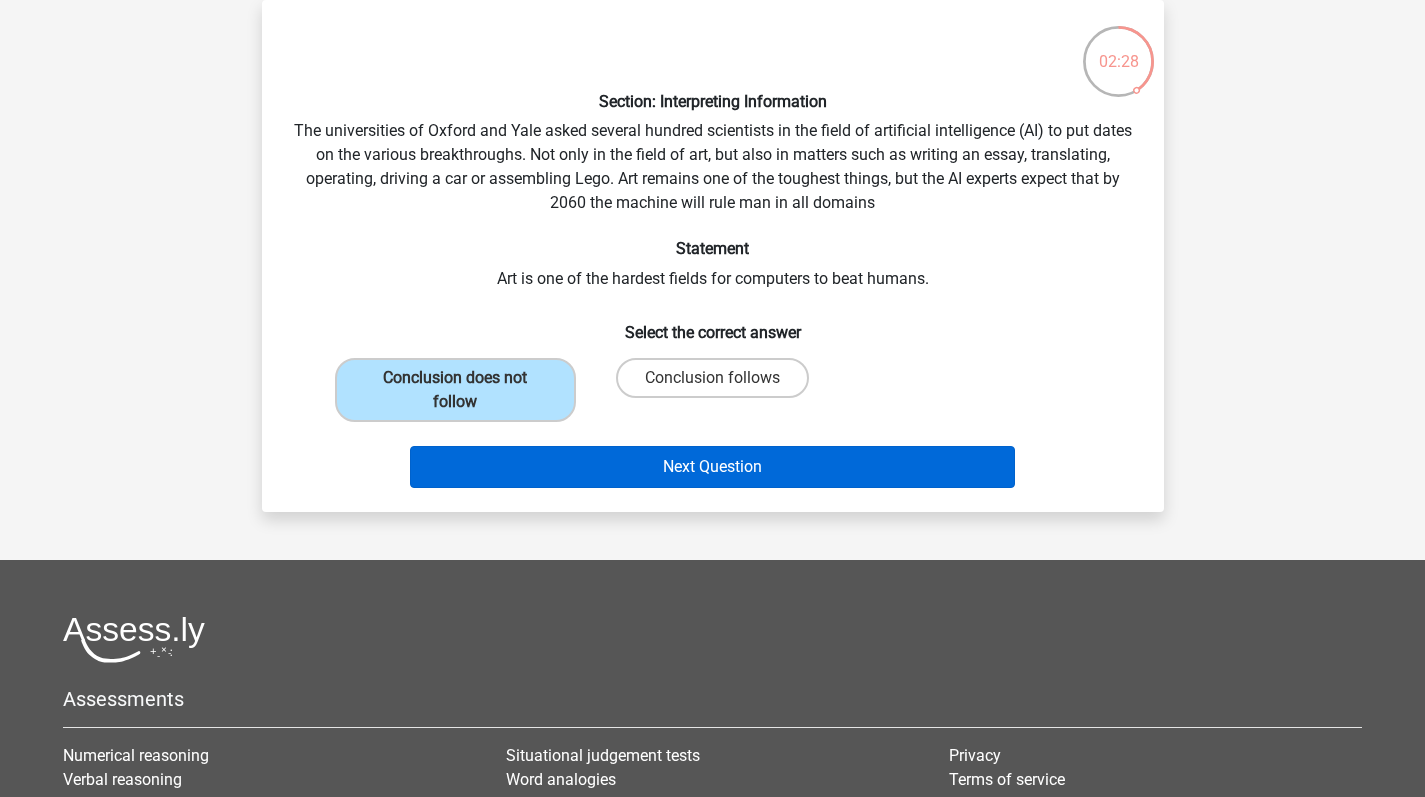 click on "Next Question" at bounding box center (712, 467) 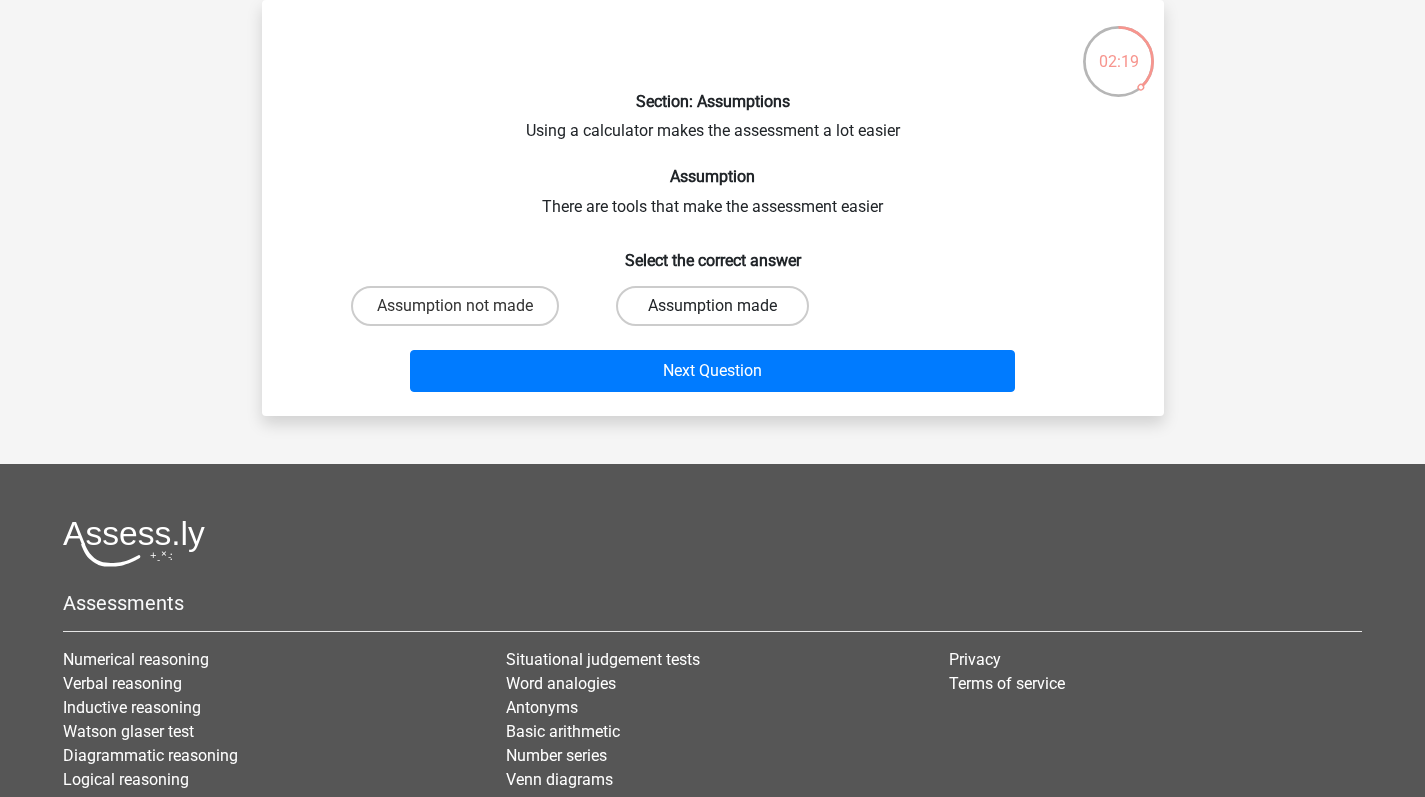 click on "Assumption made" at bounding box center (712, 306) 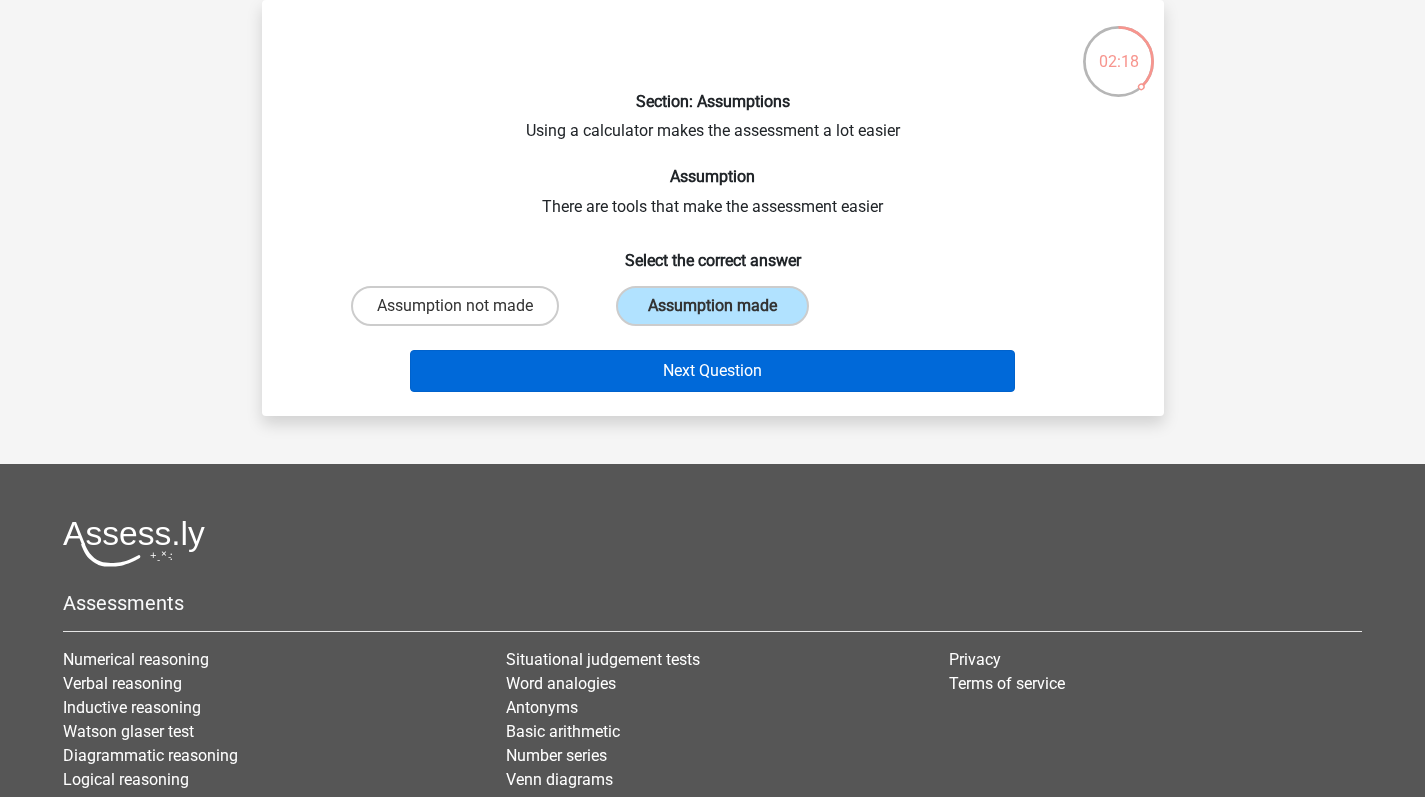 click on "Next Question" at bounding box center [712, 371] 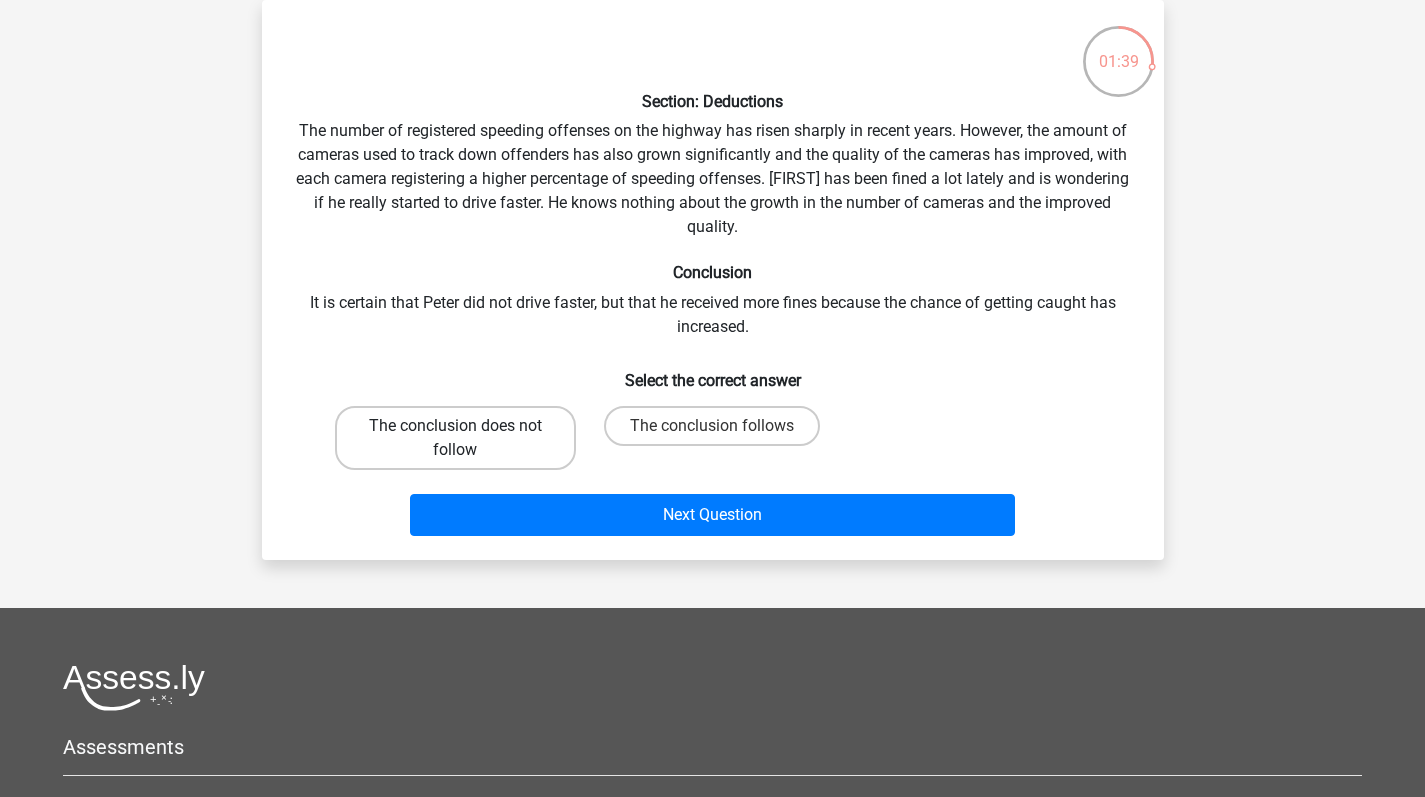 click on "The conclusion does not follow" at bounding box center [455, 438] 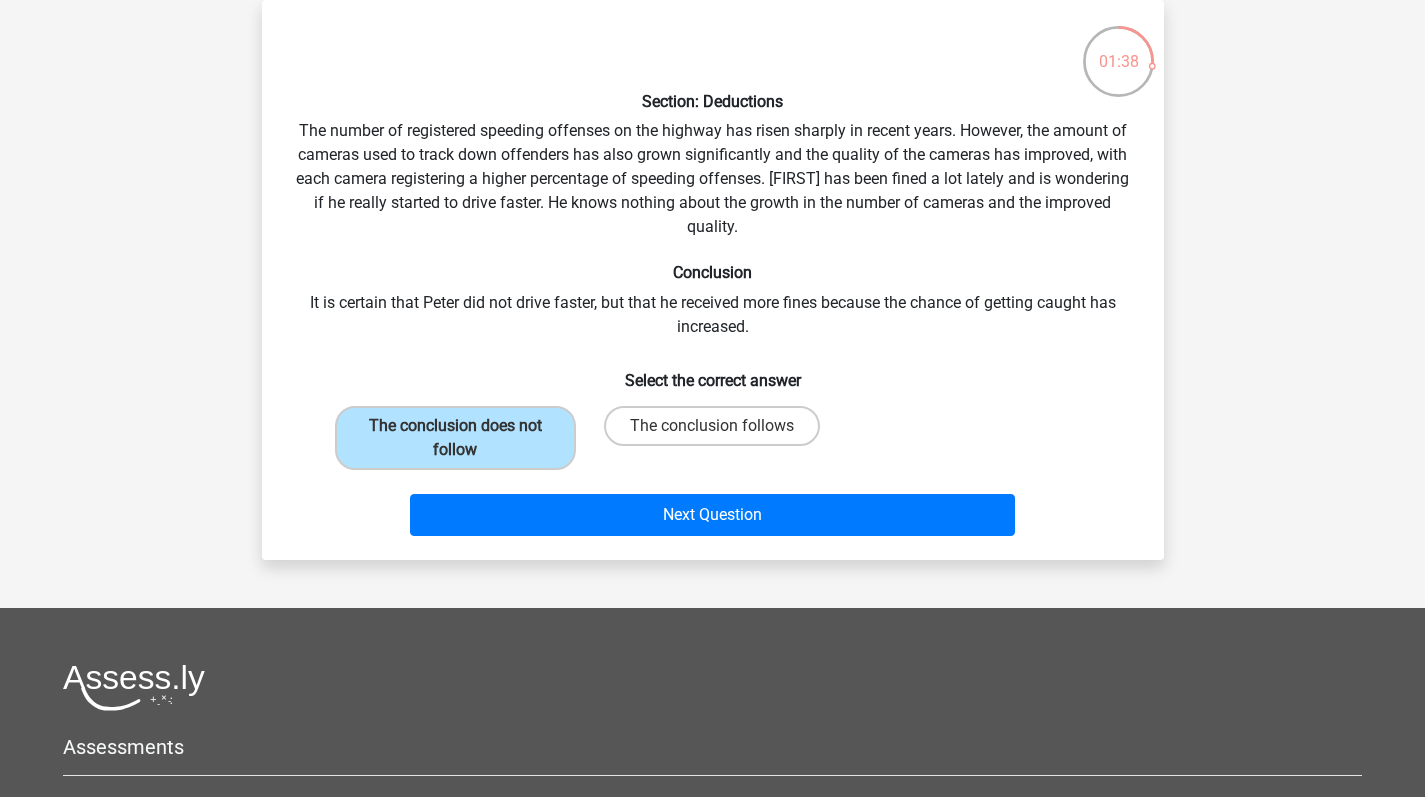scroll, scrollTop: 85, scrollLeft: 0, axis: vertical 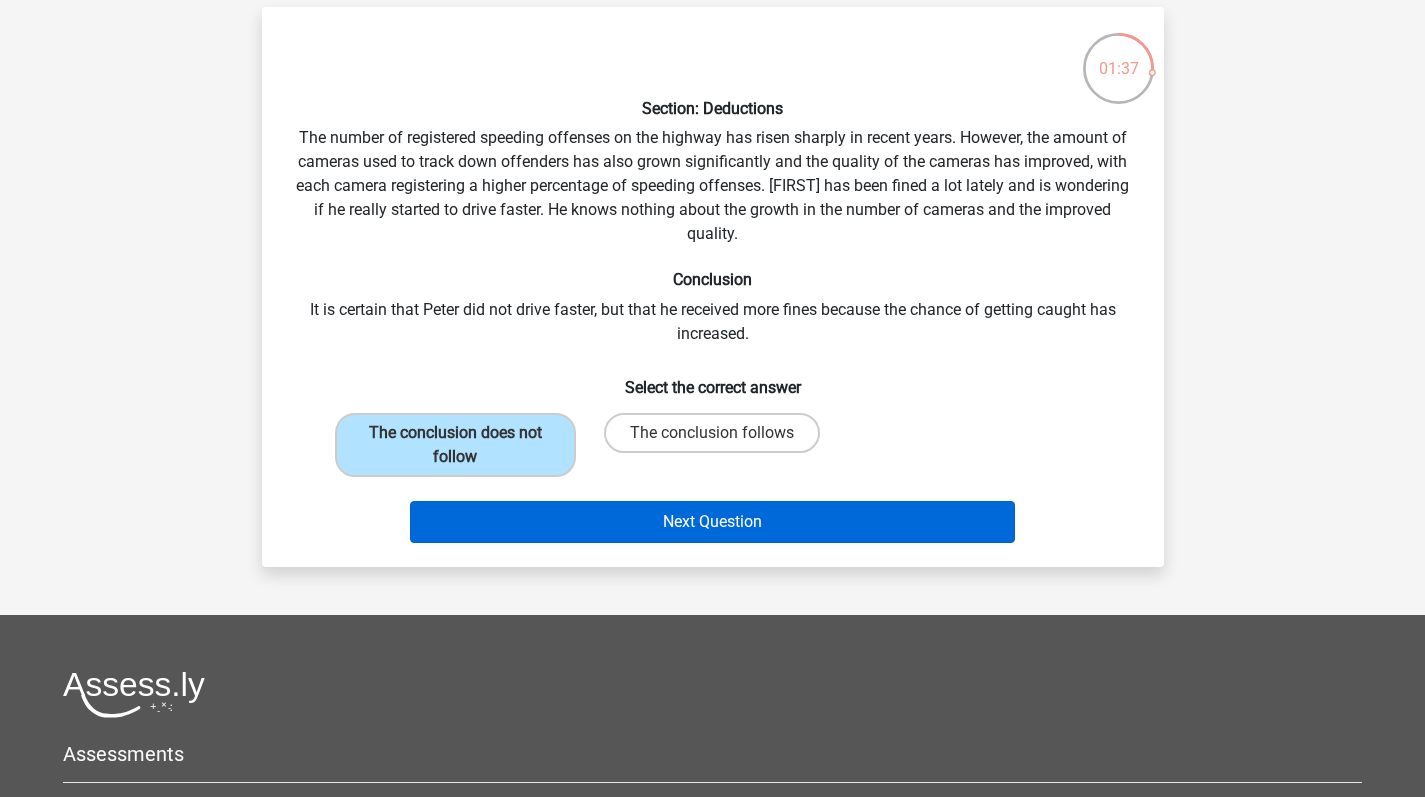 click on "Next Question" at bounding box center [712, 522] 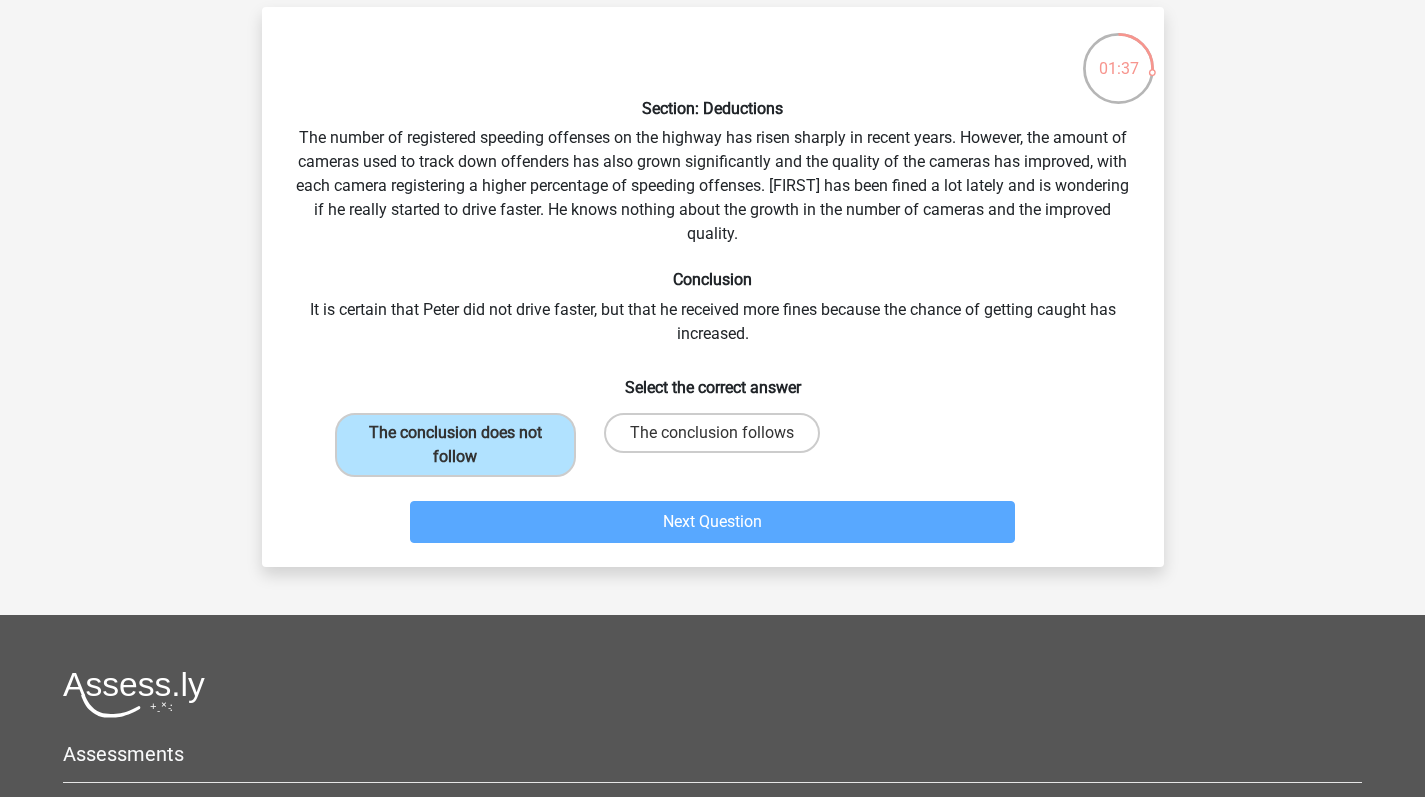 scroll, scrollTop: 92, scrollLeft: 0, axis: vertical 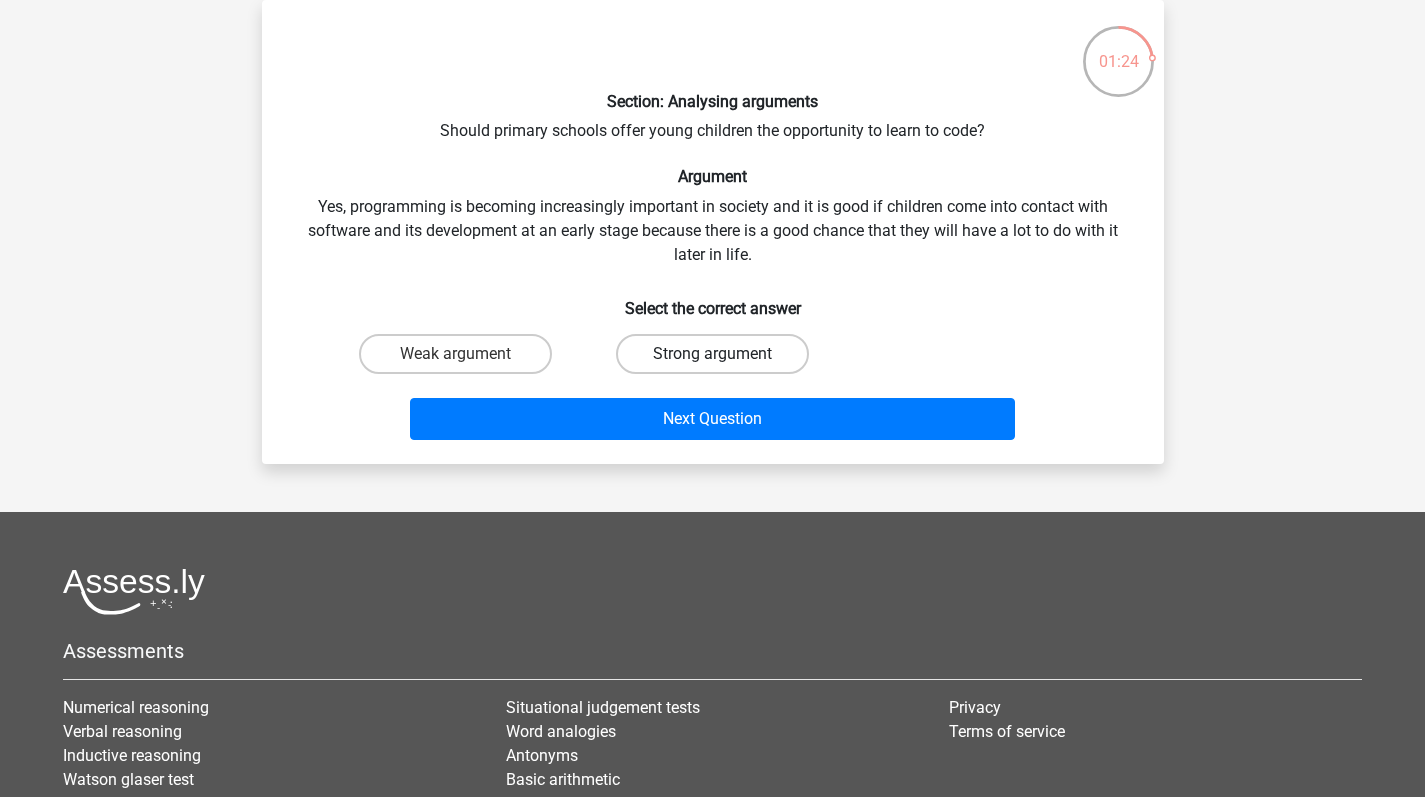 click on "Strong argument" at bounding box center [712, 354] 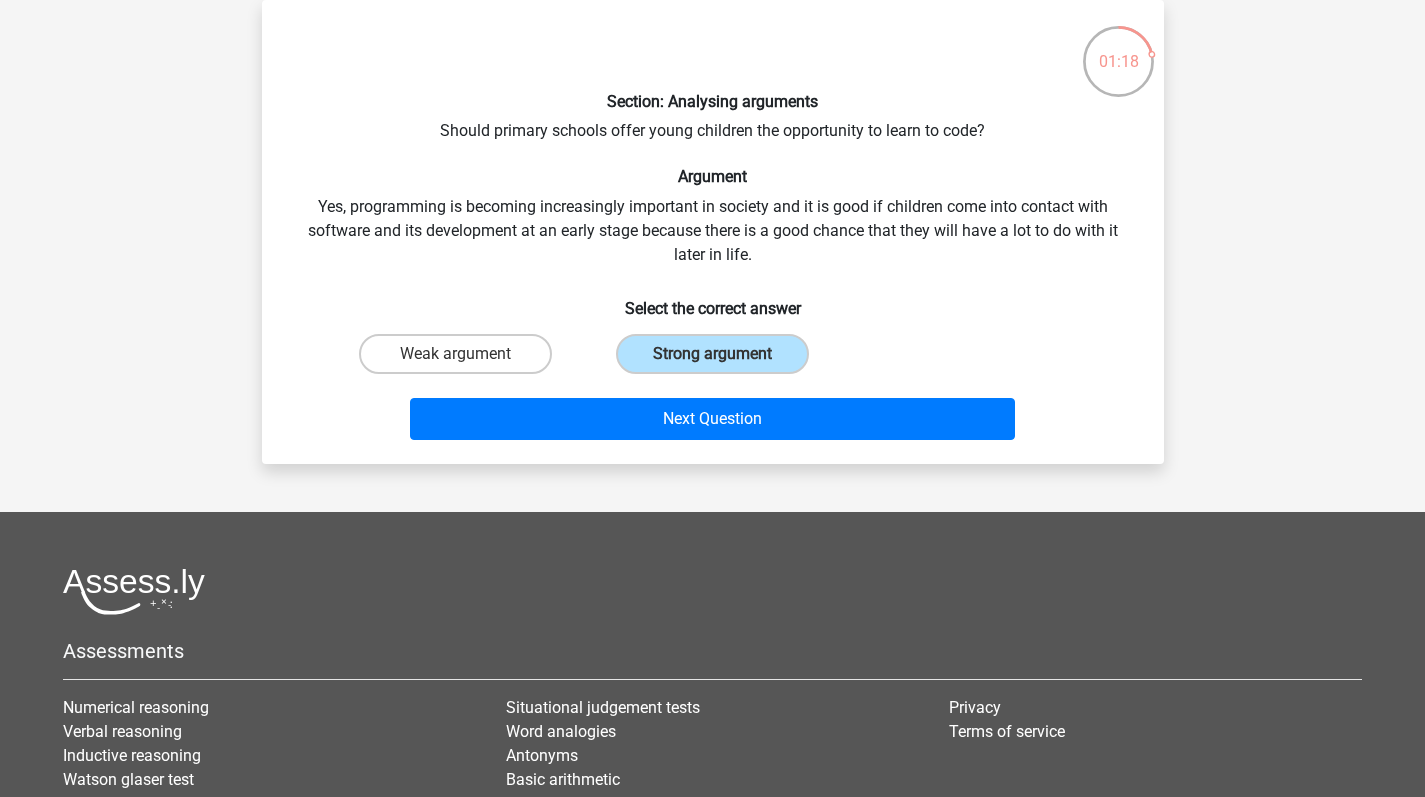 drag, startPoint x: 639, startPoint y: 410, endPoint x: 546, endPoint y: 300, distance: 144.04514 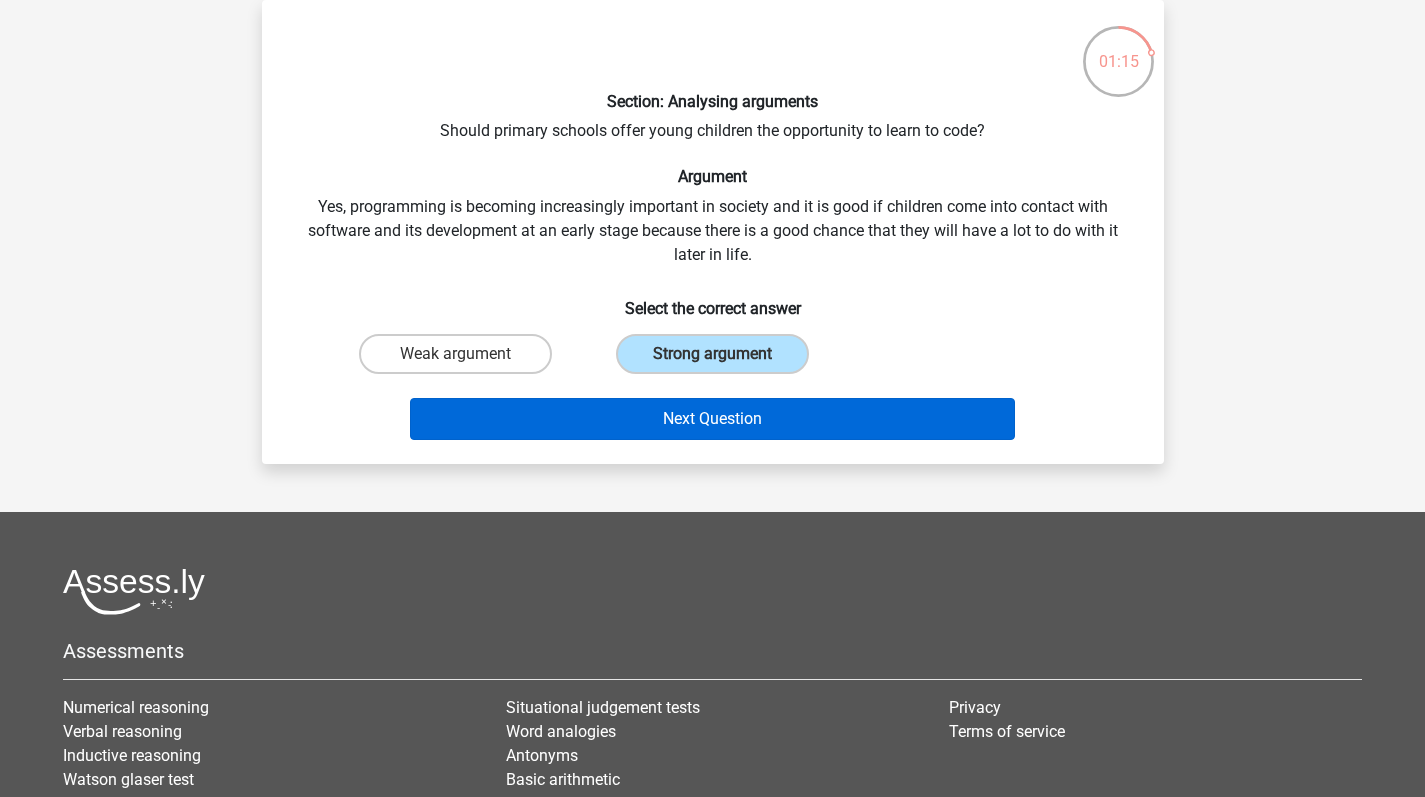 click on "Next Question" at bounding box center [712, 419] 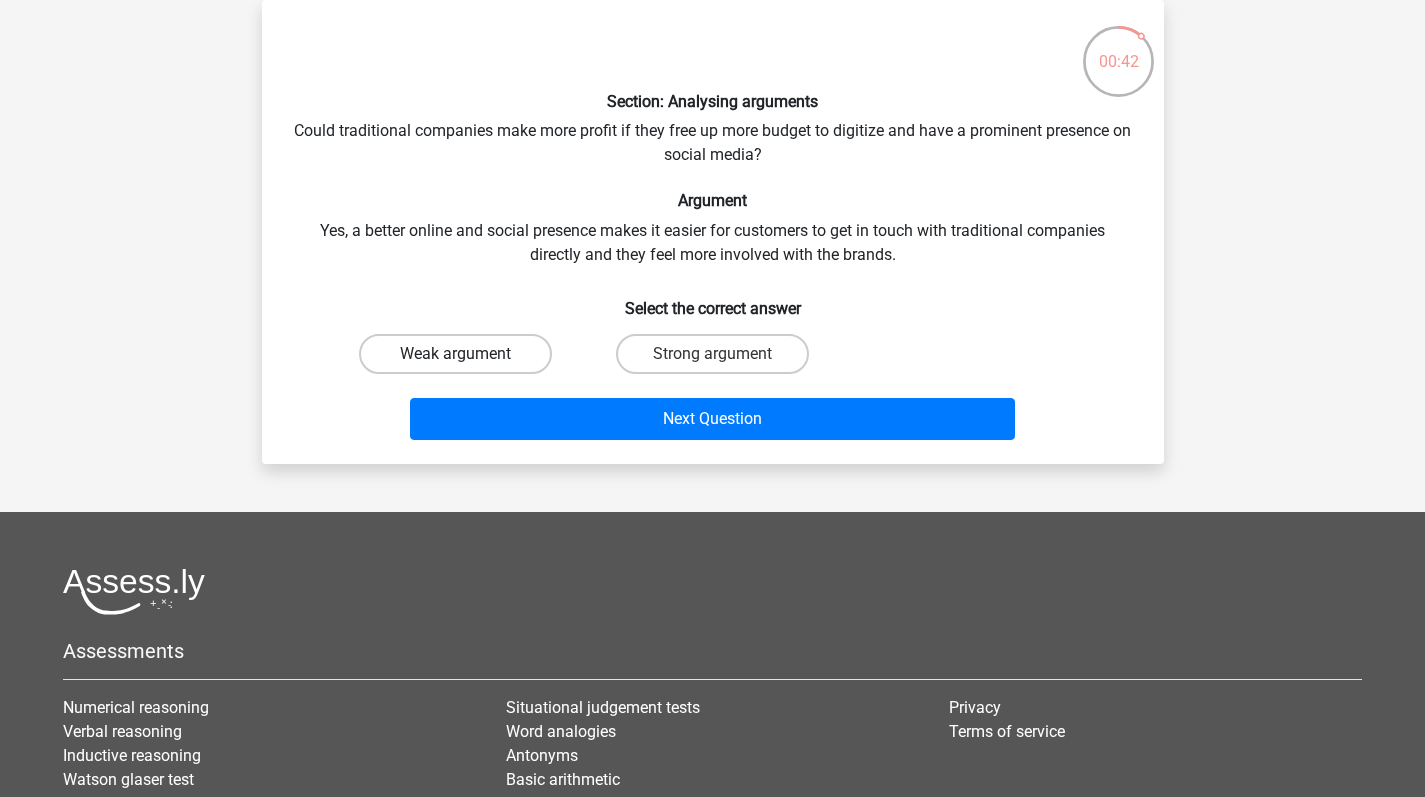 click on "Weak argument" at bounding box center [455, 354] 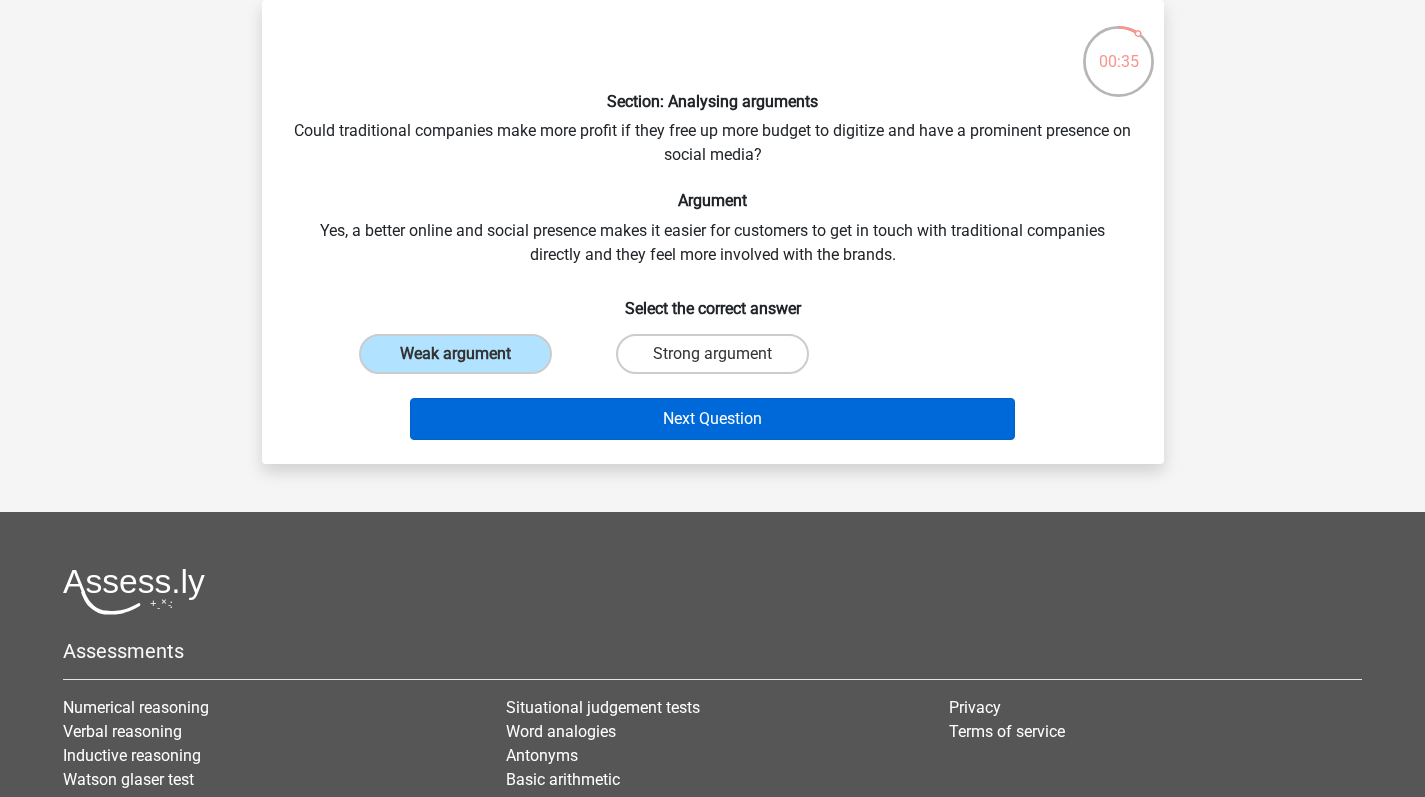 click on "Next Question" at bounding box center (712, 419) 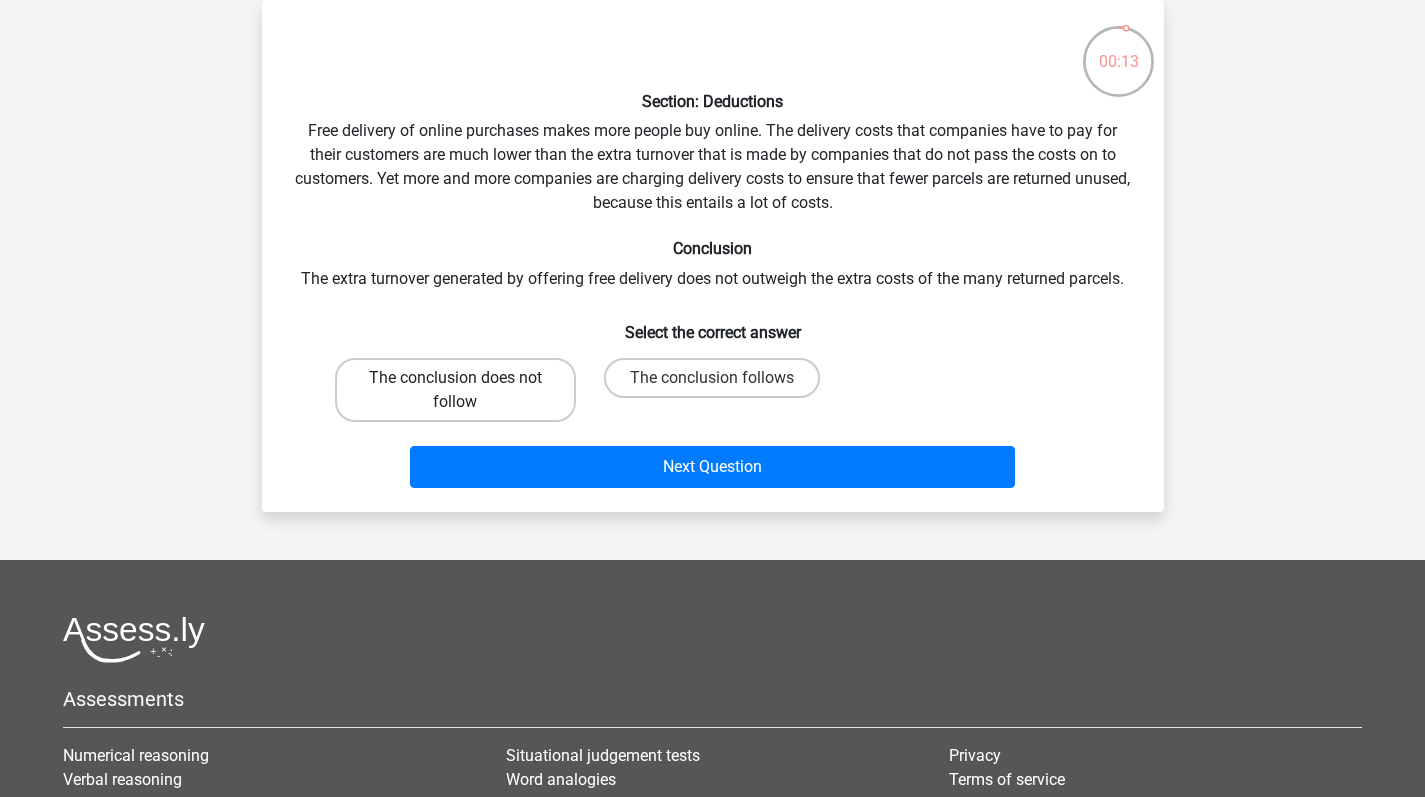click on "The conclusion does not follow" at bounding box center (455, 390) 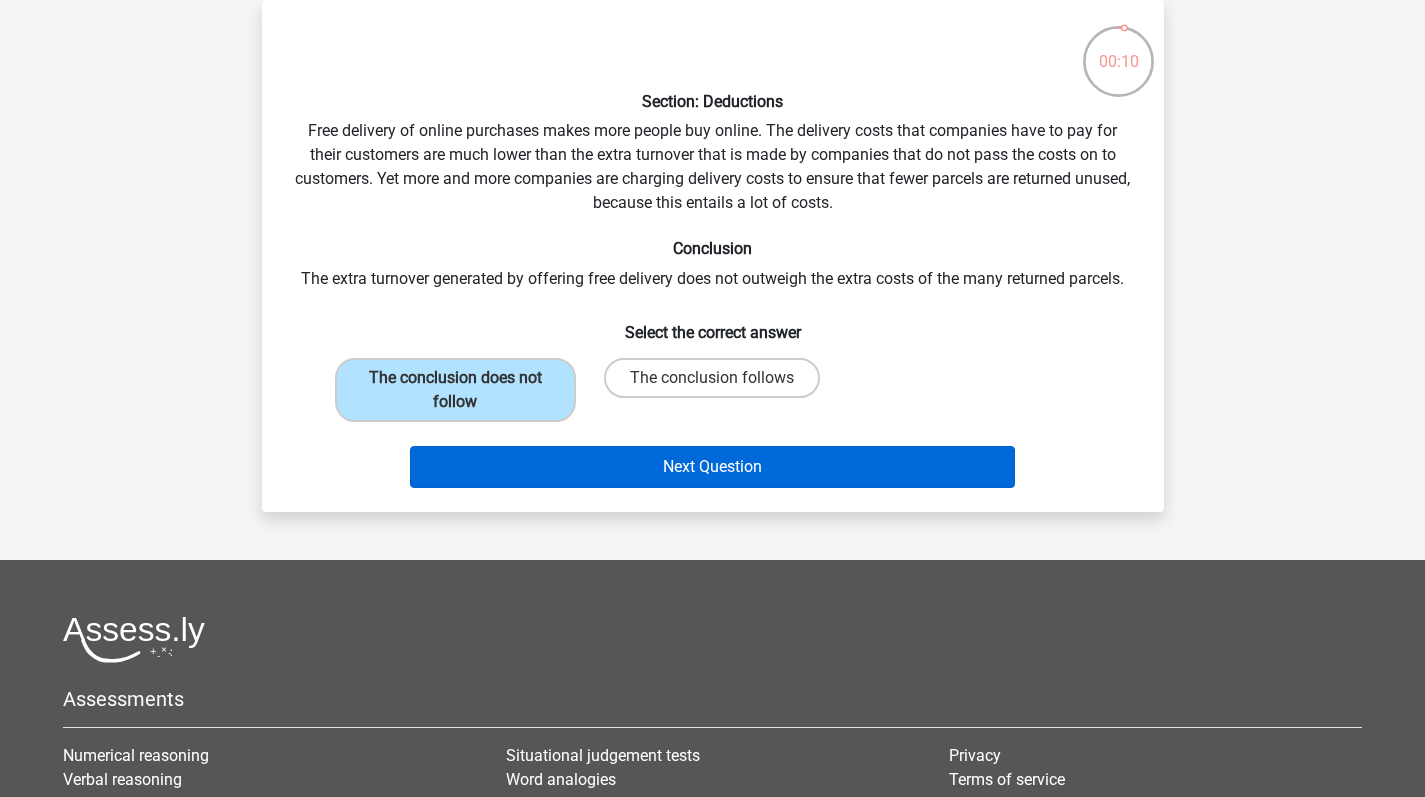 click on "Next Question" at bounding box center (712, 467) 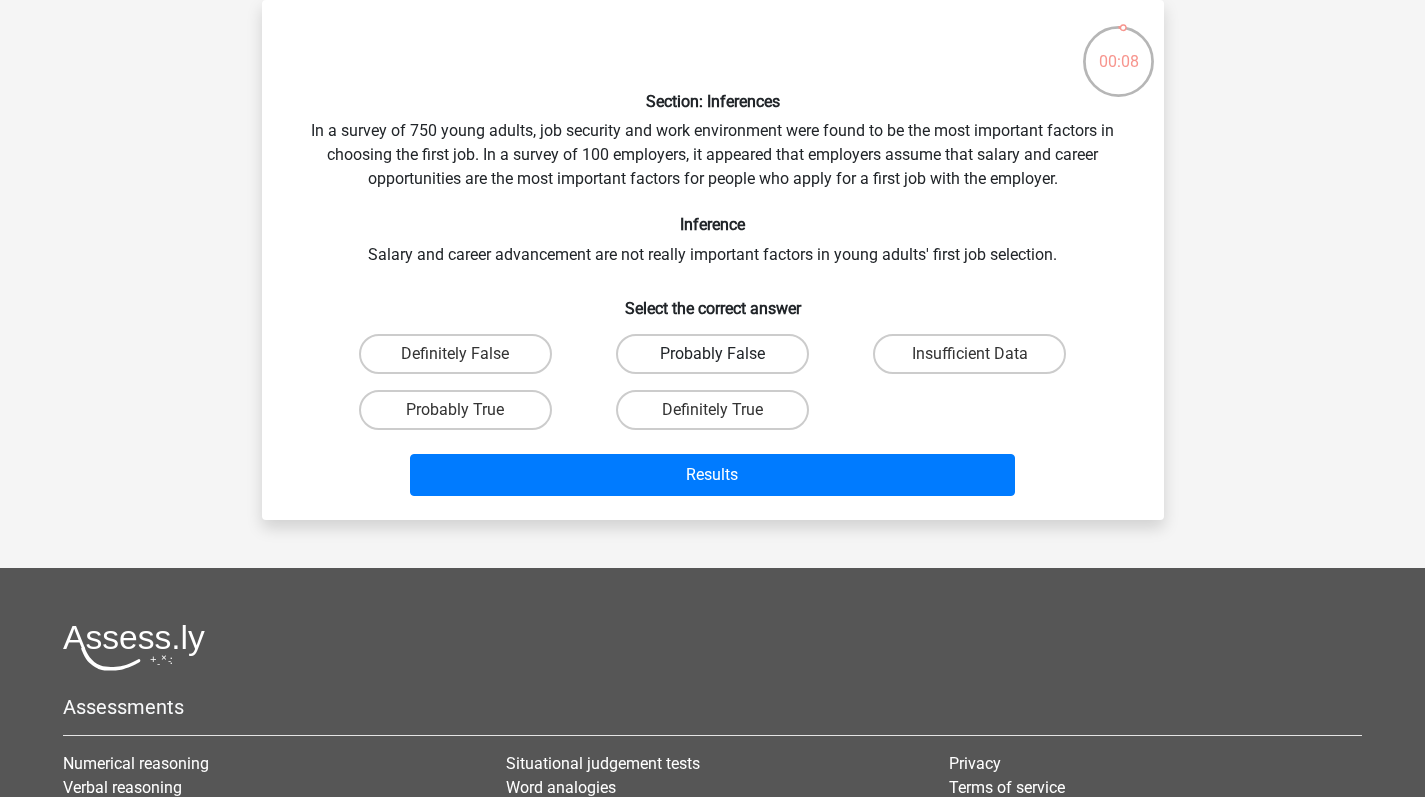 click on "Probably False" at bounding box center [712, 354] 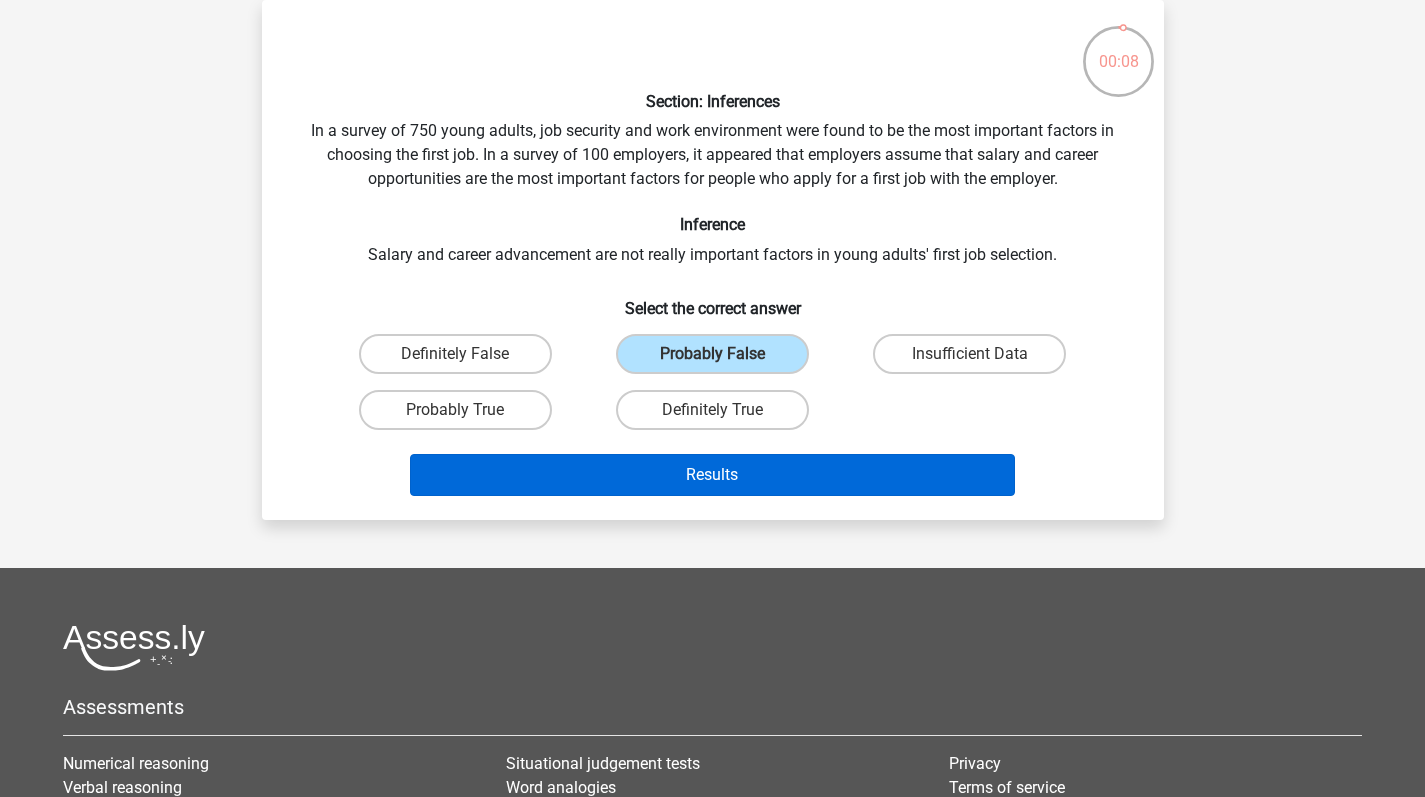 click on "Results" at bounding box center [712, 475] 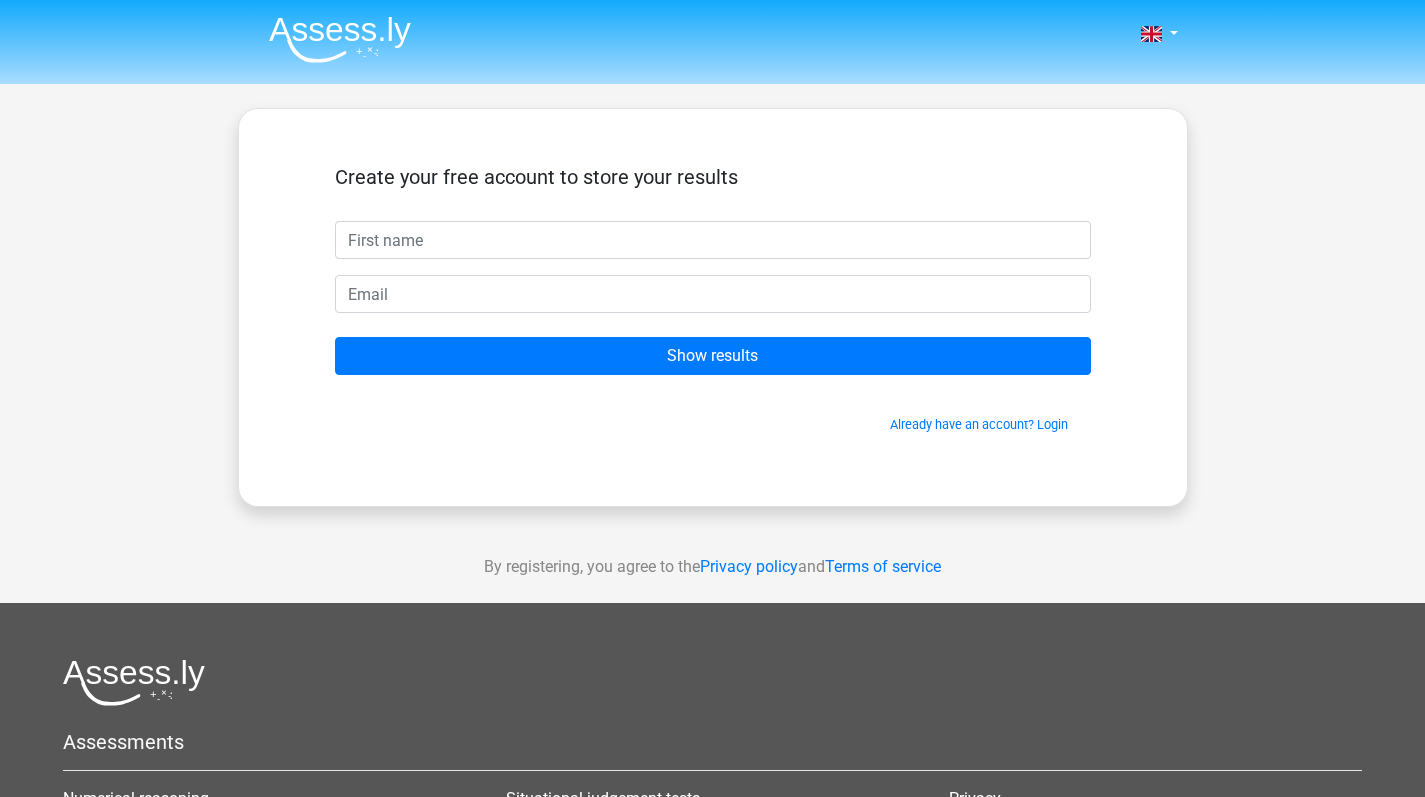 scroll, scrollTop: 0, scrollLeft: 0, axis: both 